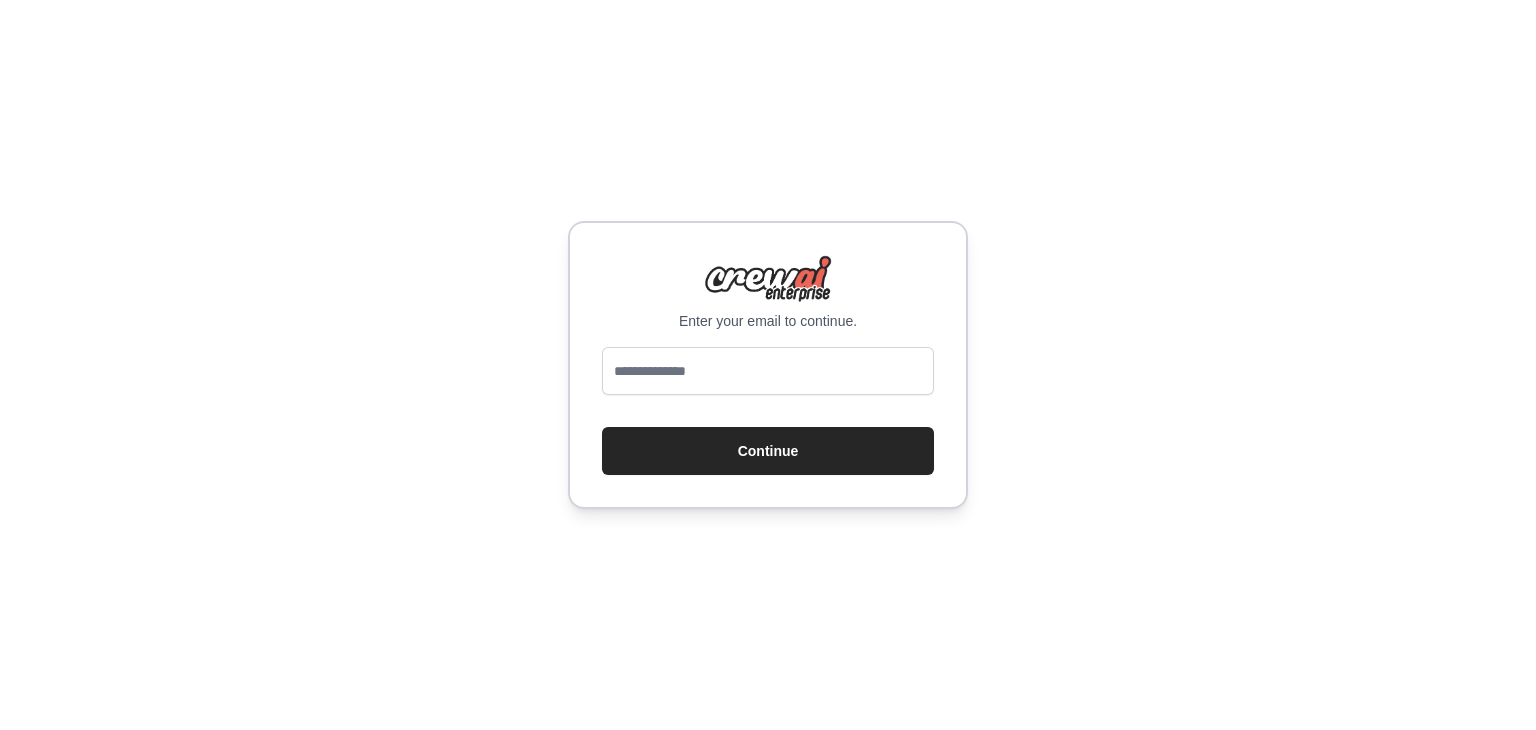 scroll, scrollTop: 0, scrollLeft: 0, axis: both 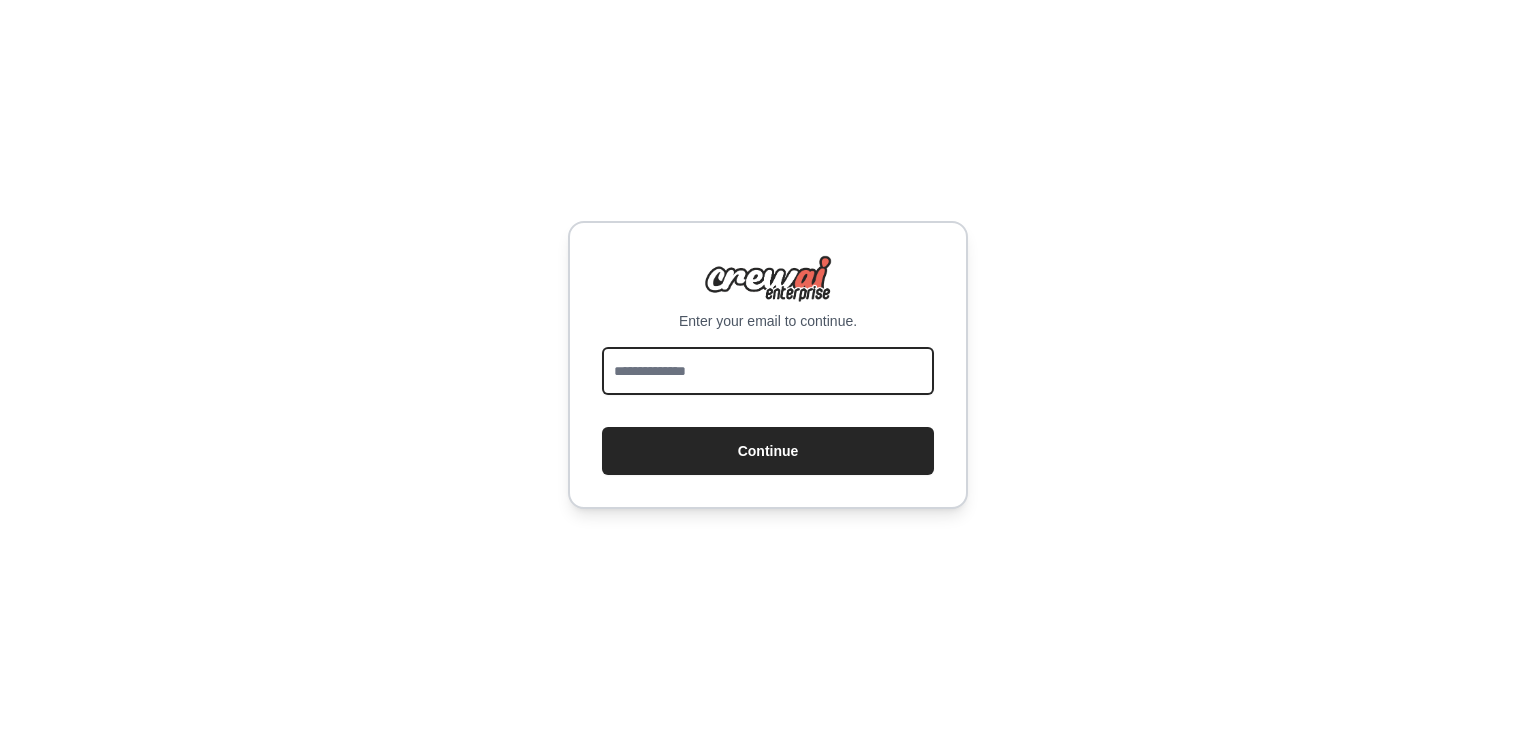 drag, startPoint x: 0, startPoint y: 0, endPoint x: 859, endPoint y: 361, distance: 931.77356 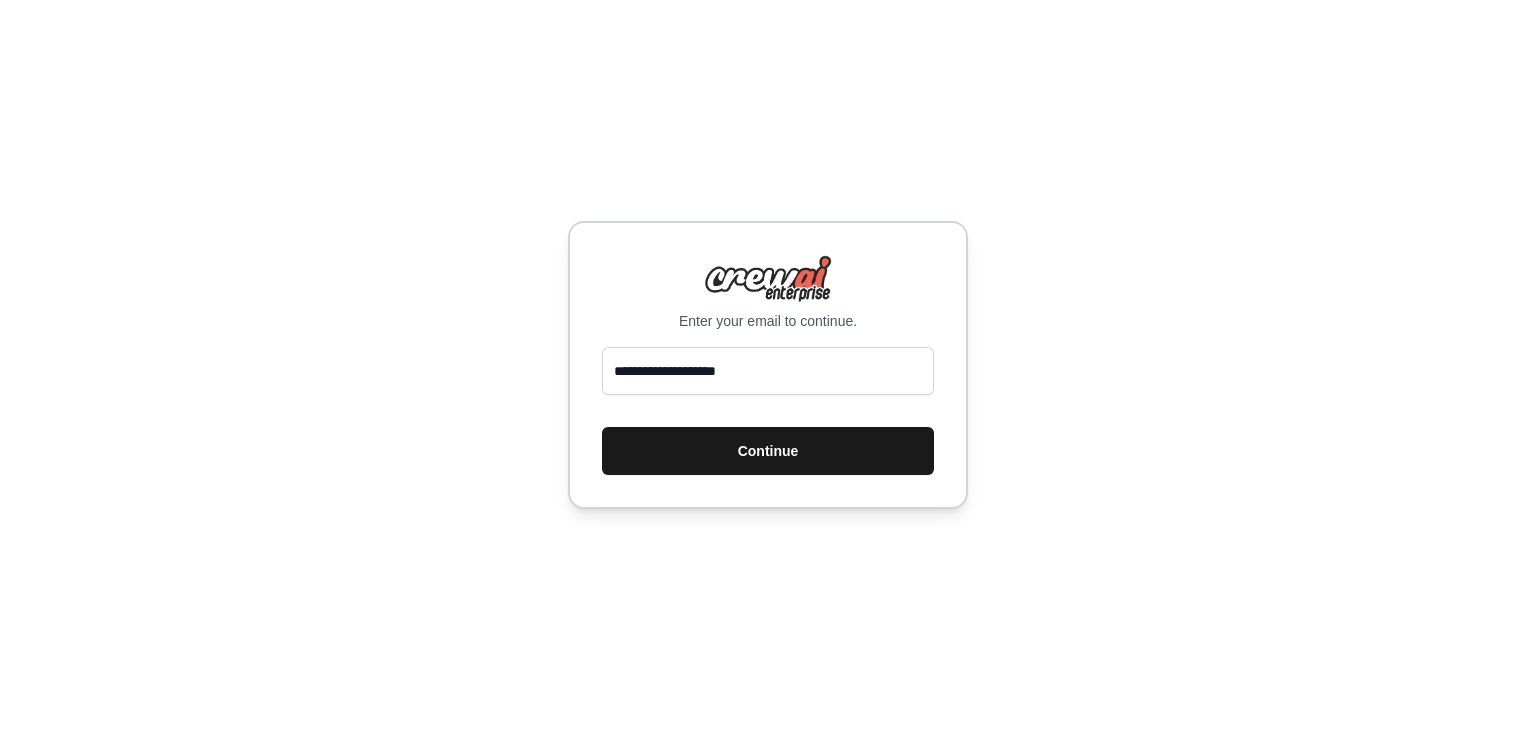 click on "Continue" at bounding box center [768, 451] 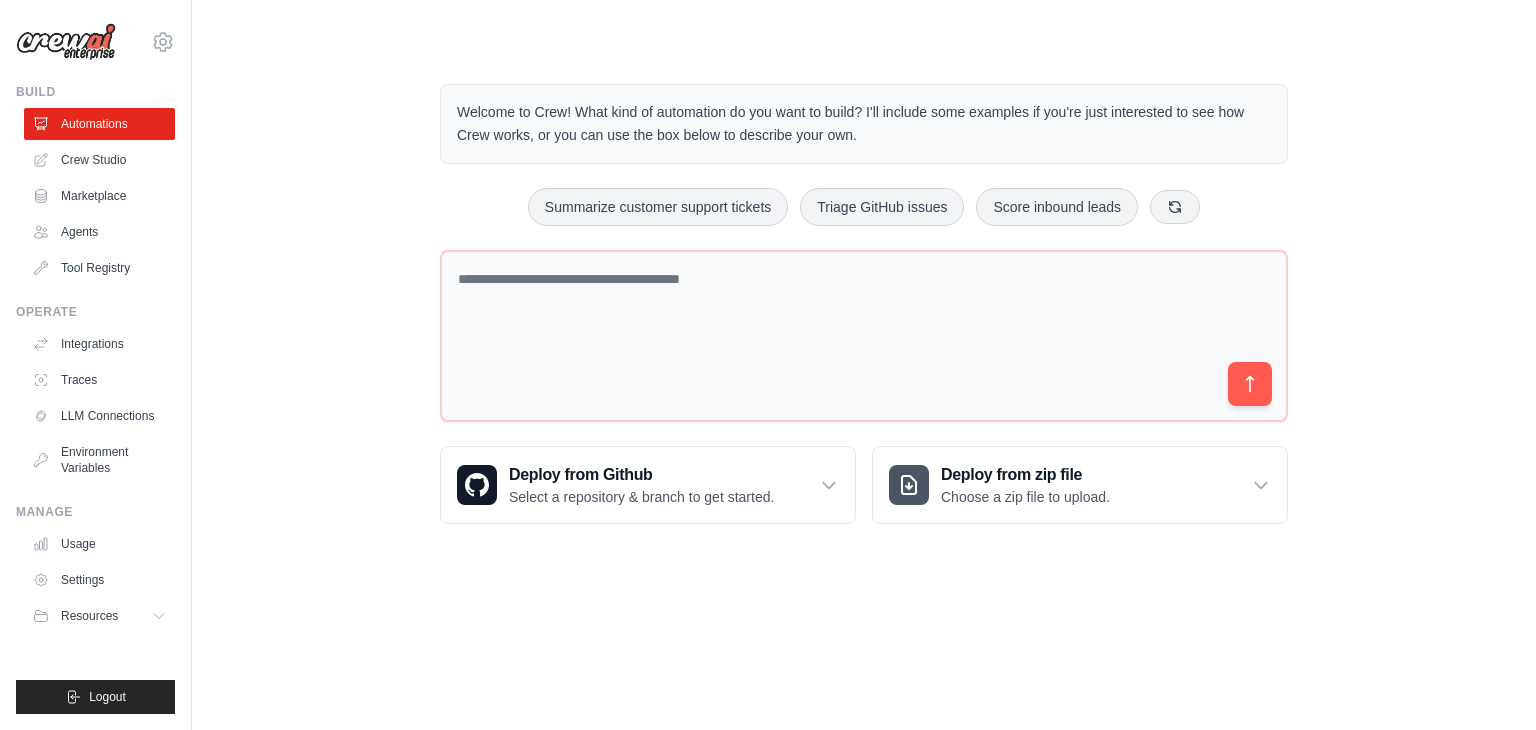 scroll, scrollTop: 0, scrollLeft: 0, axis: both 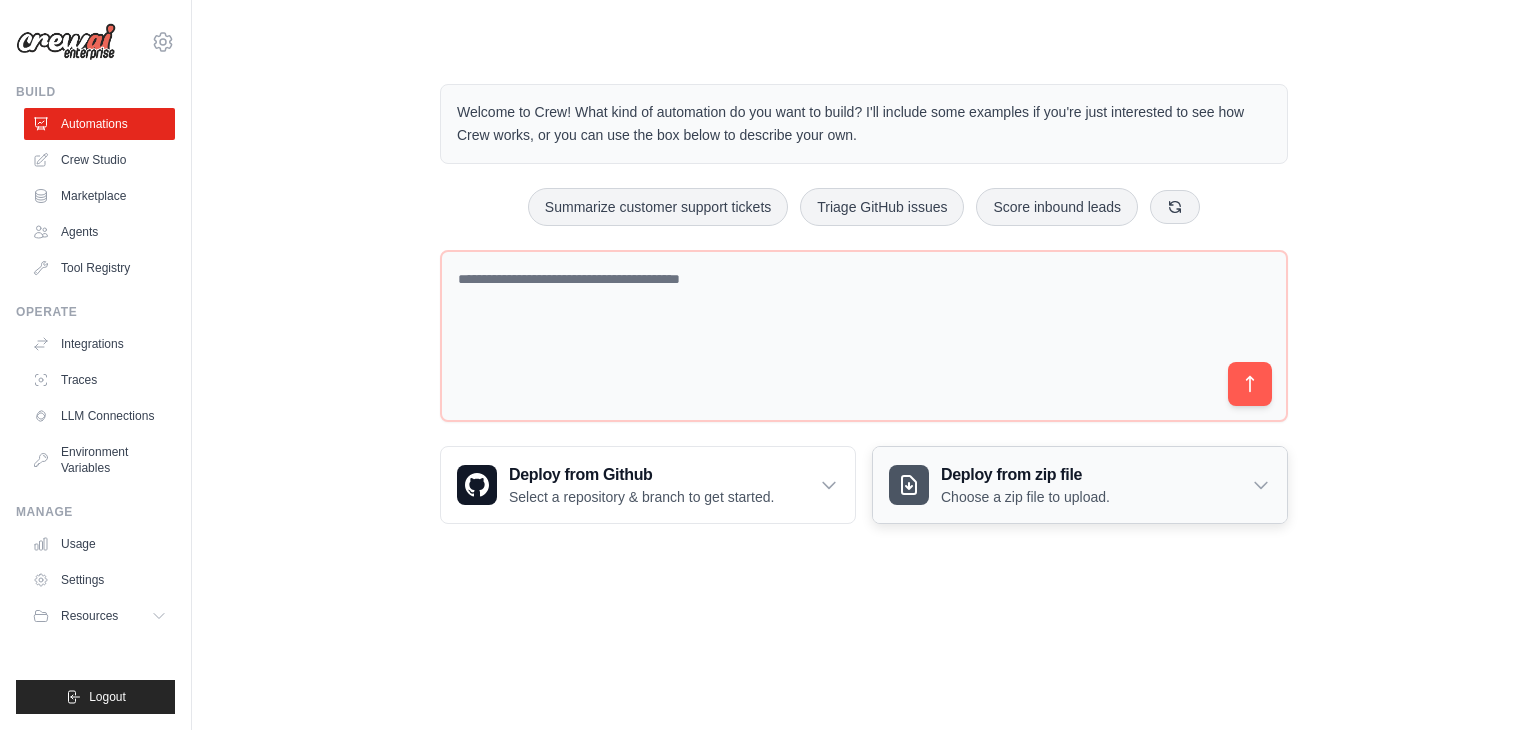 click on "Deploy from zip file
Choose a zip file to upload." at bounding box center [1080, 485] 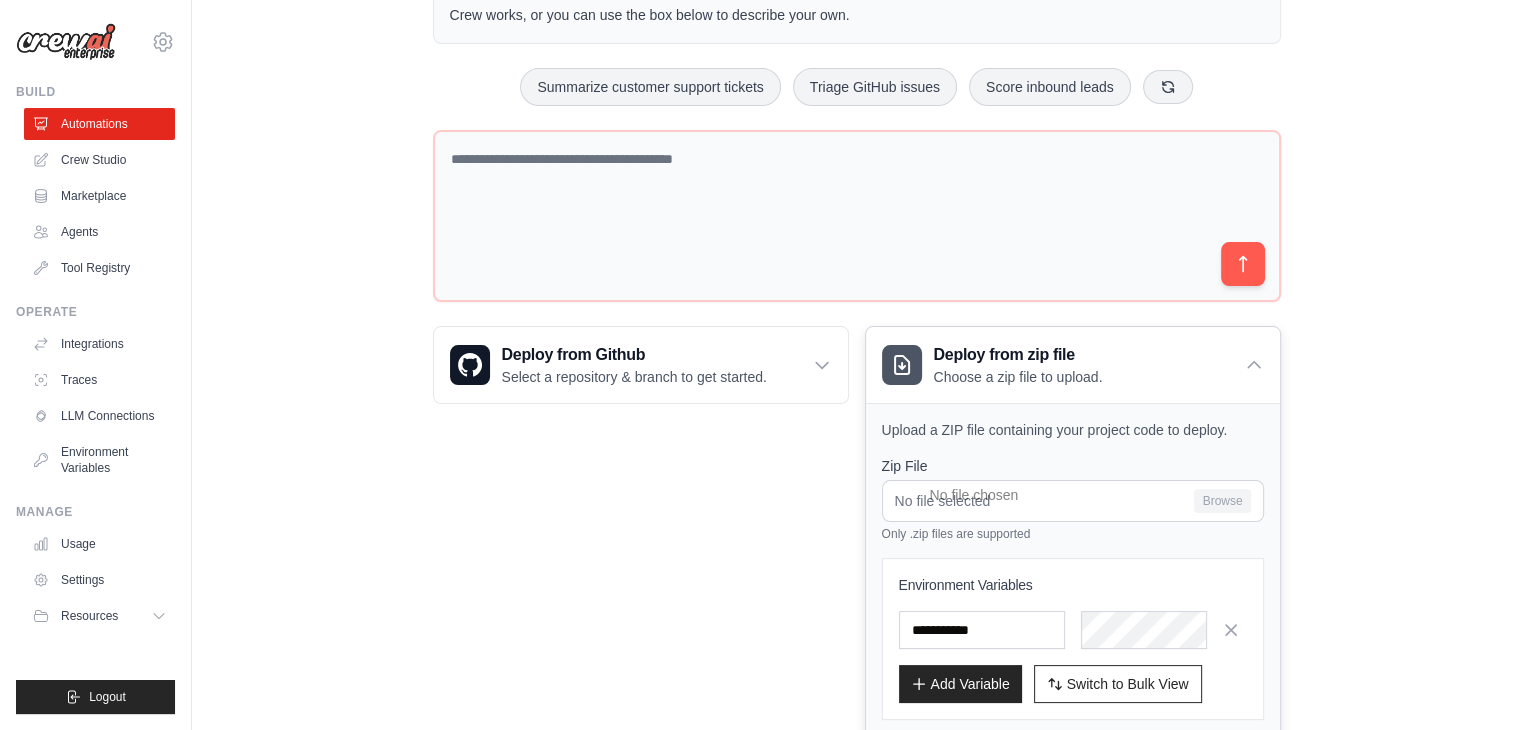scroll, scrollTop: 124, scrollLeft: 0, axis: vertical 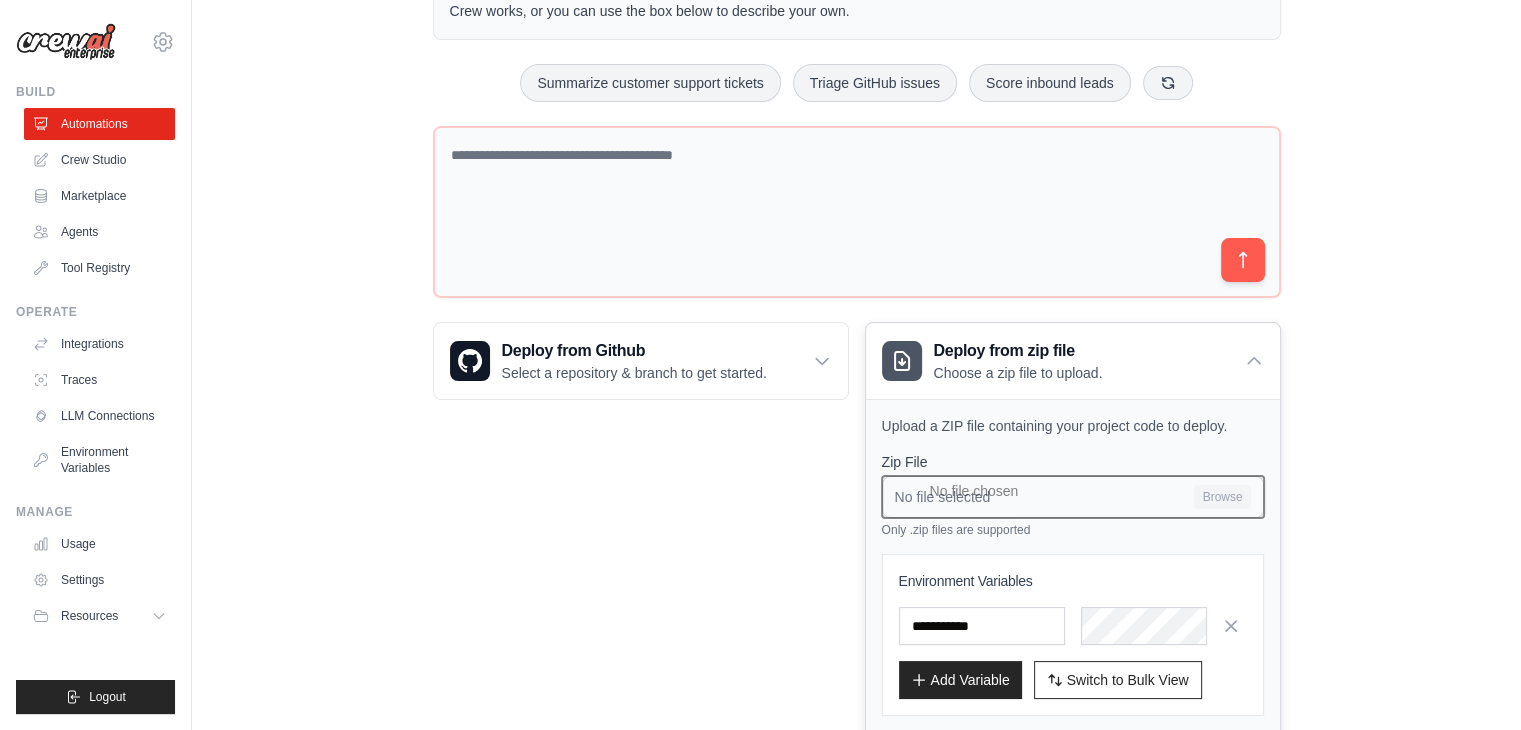 click on "No file selected
Browse" at bounding box center [1073, 497] 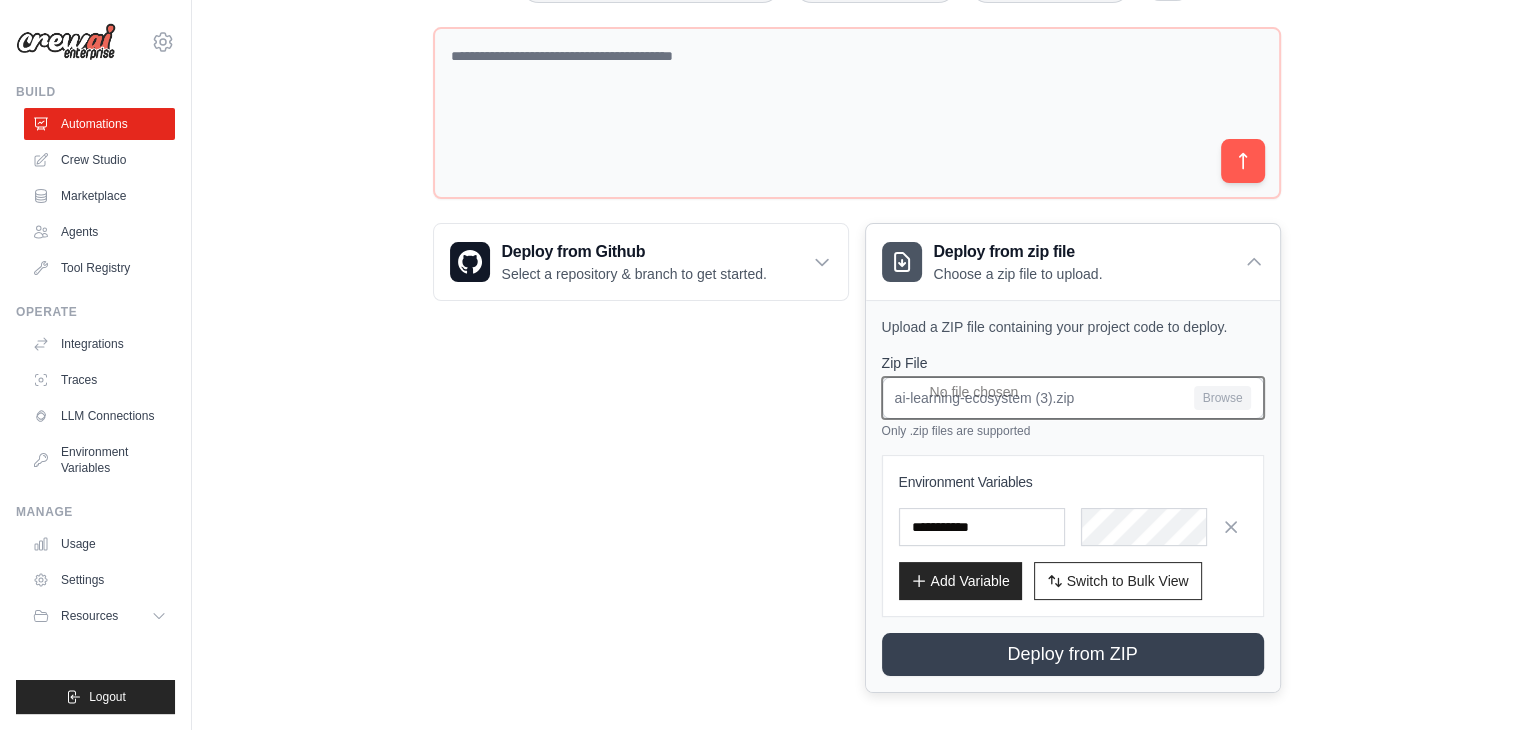 scroll, scrollTop: 234, scrollLeft: 0, axis: vertical 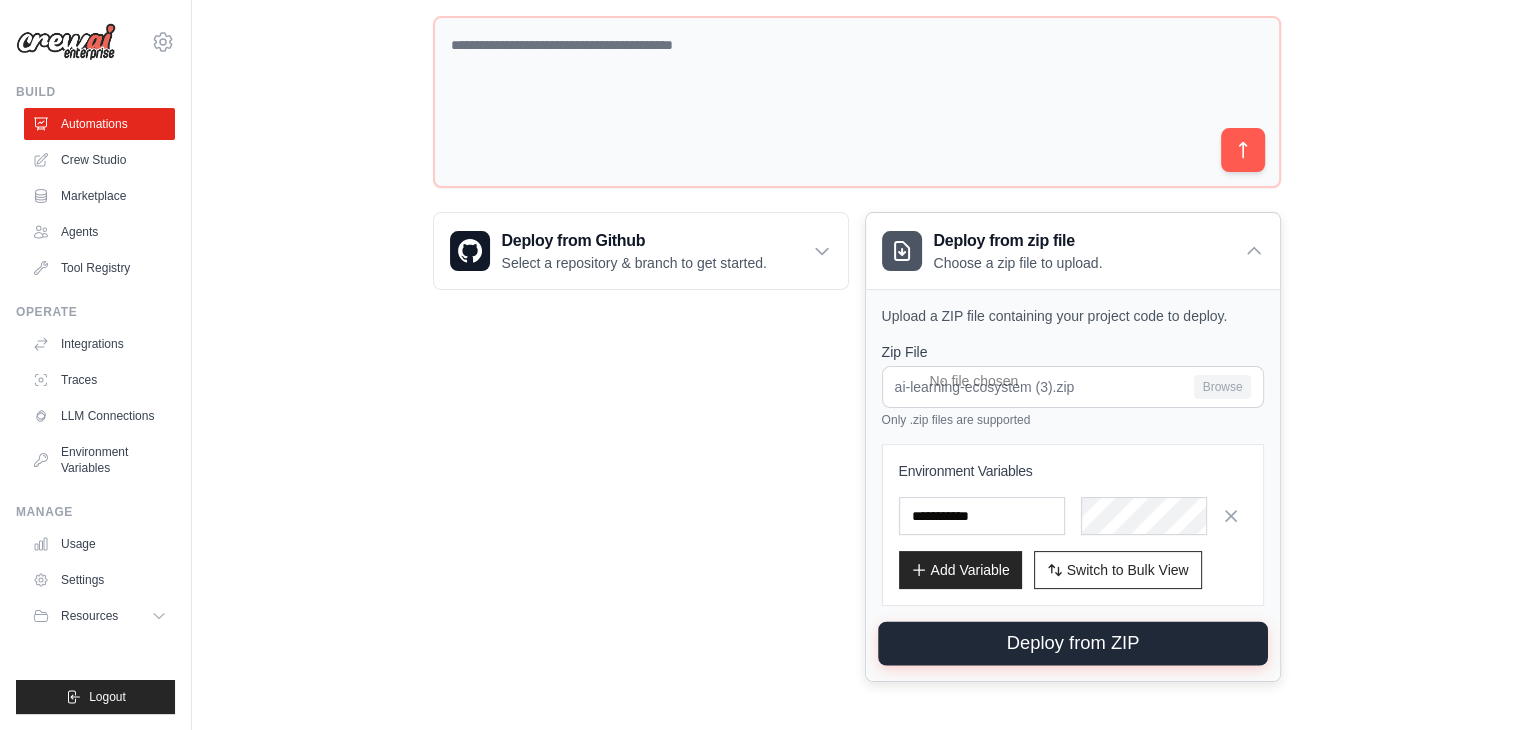 click on "Deploy from ZIP" at bounding box center (1073, 644) 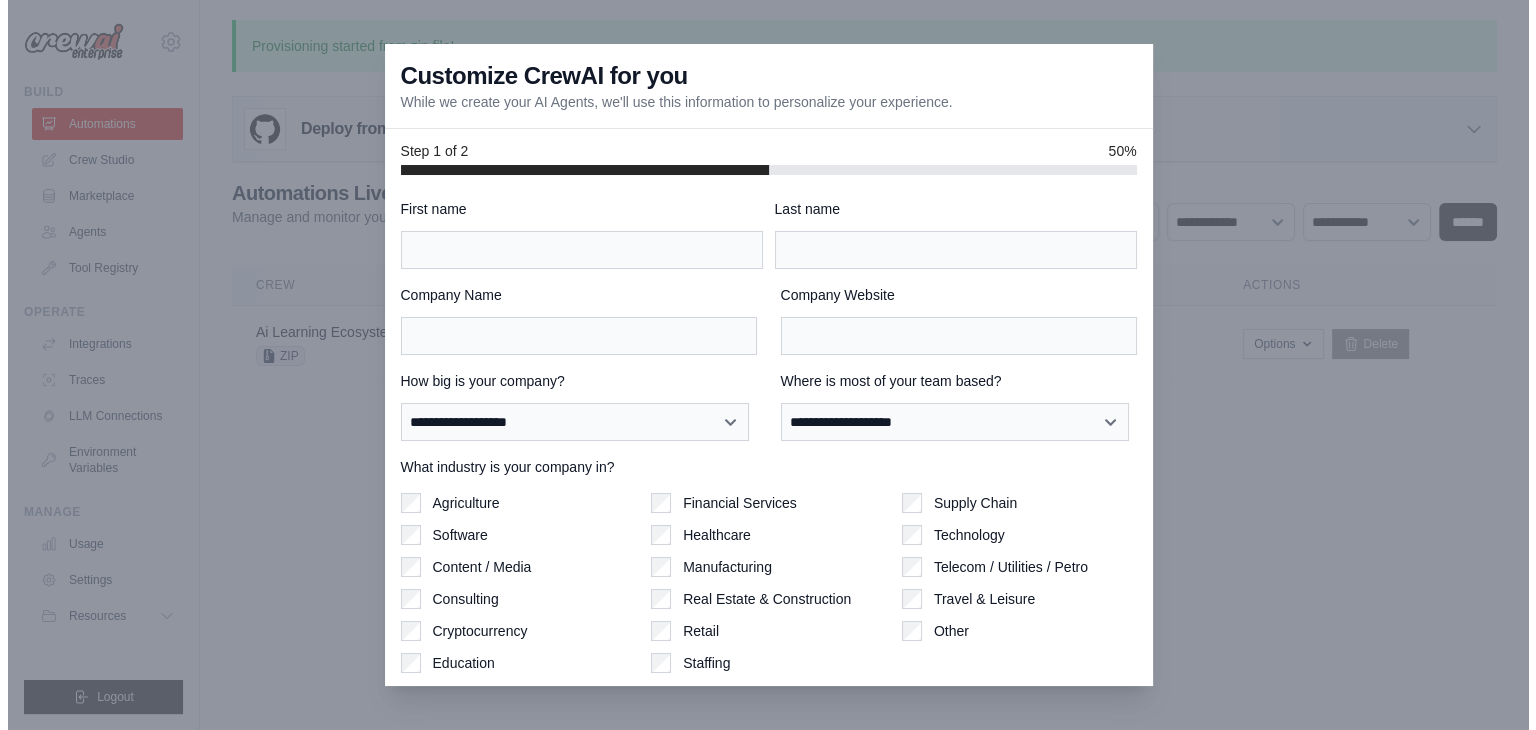 scroll, scrollTop: 0, scrollLeft: 0, axis: both 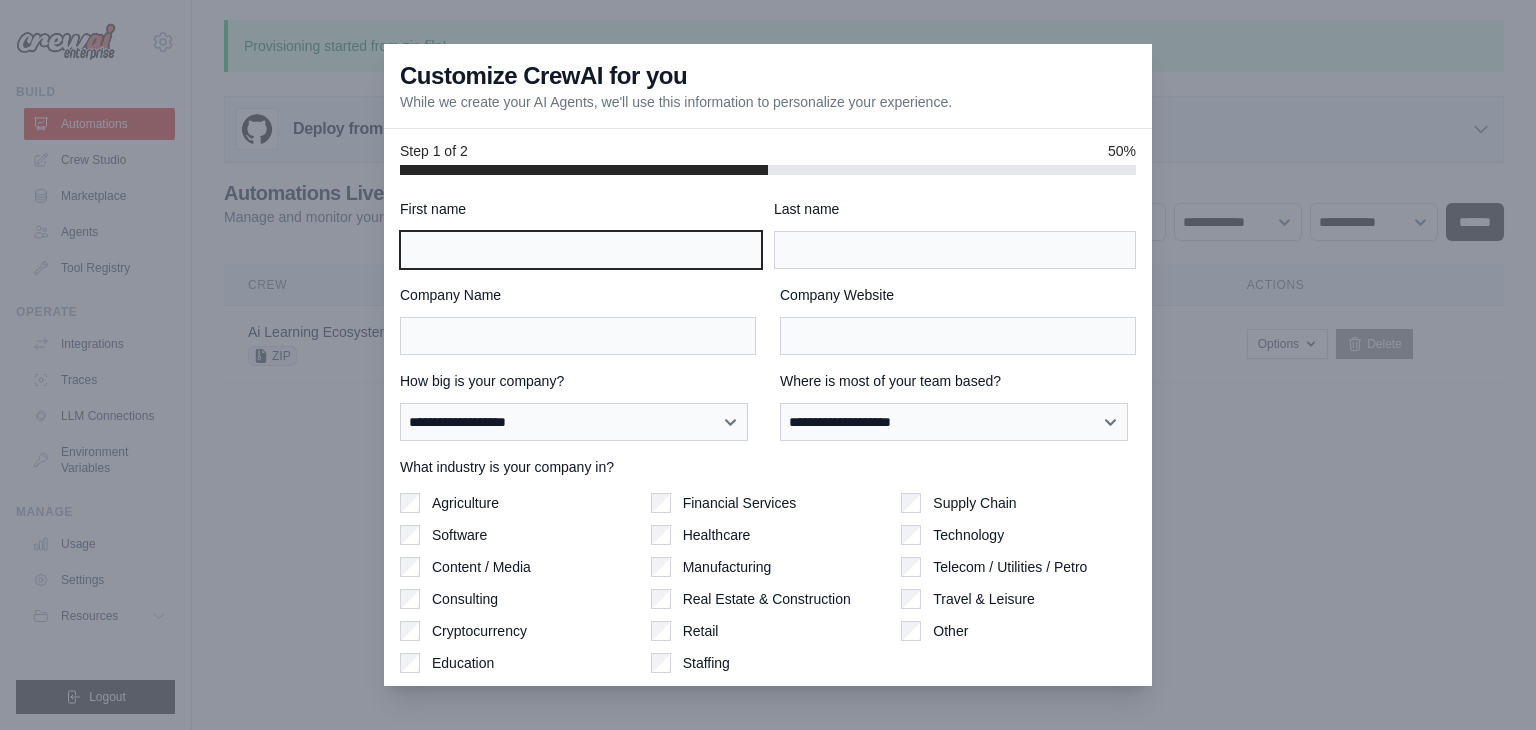 click on "First name" at bounding box center [581, 250] 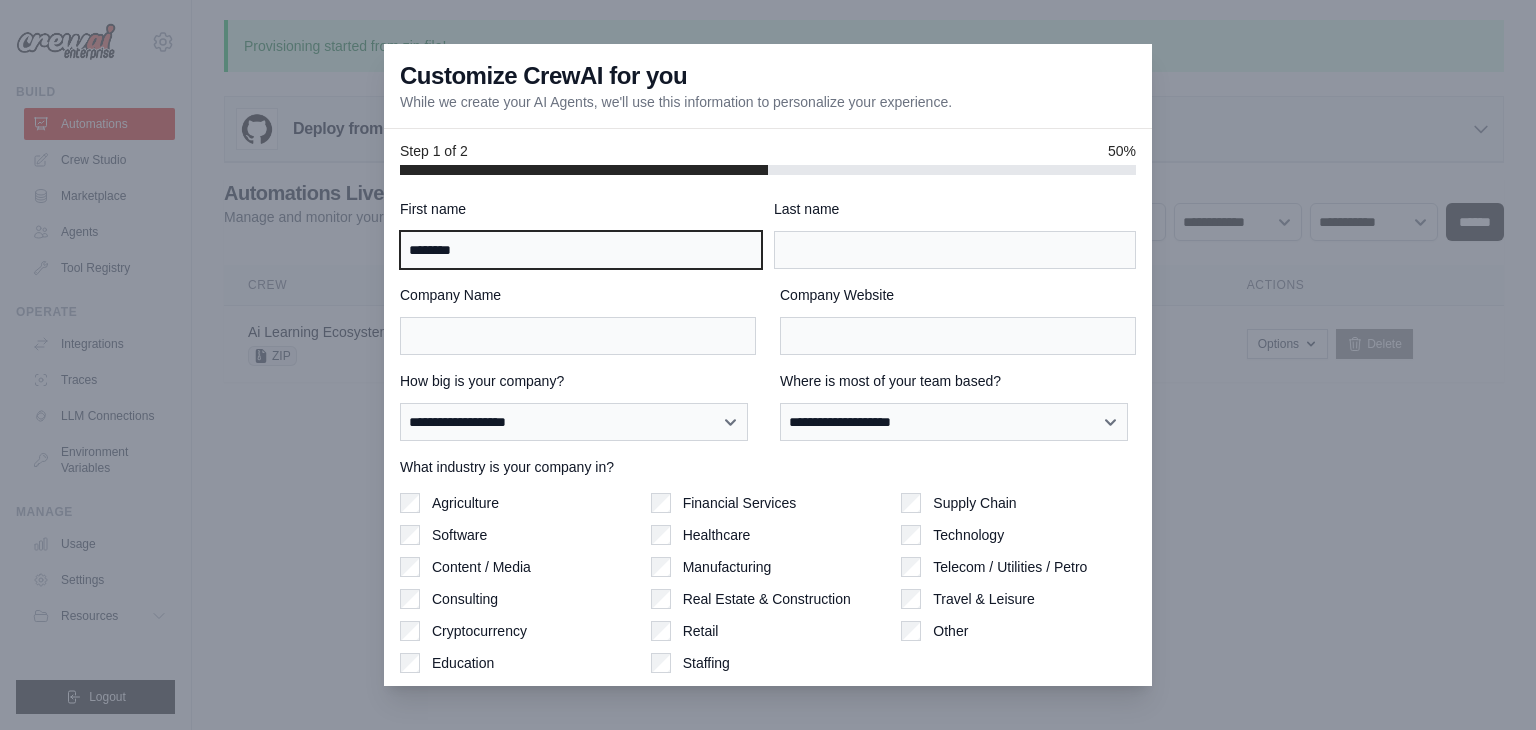 type on "********" 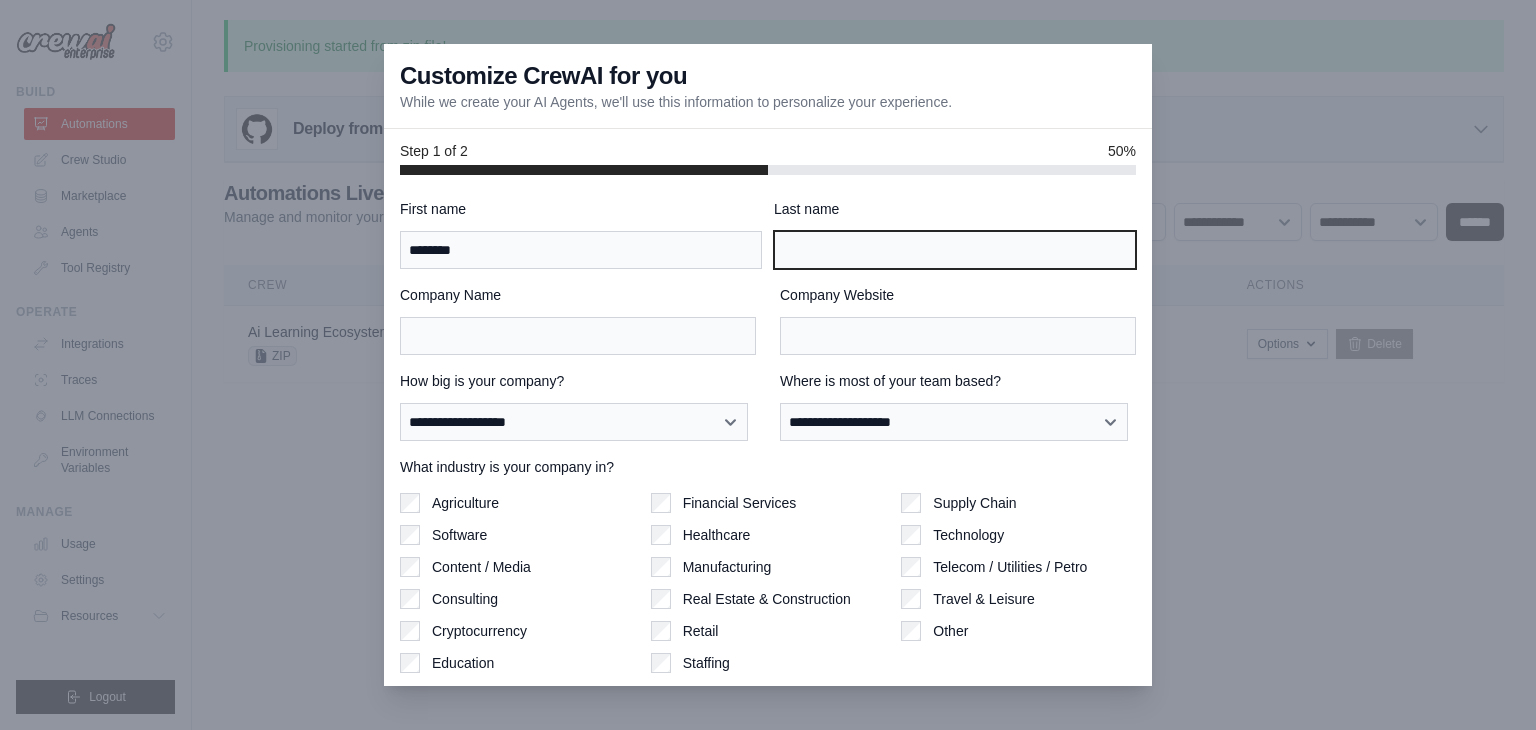 click on "Last name" at bounding box center (955, 250) 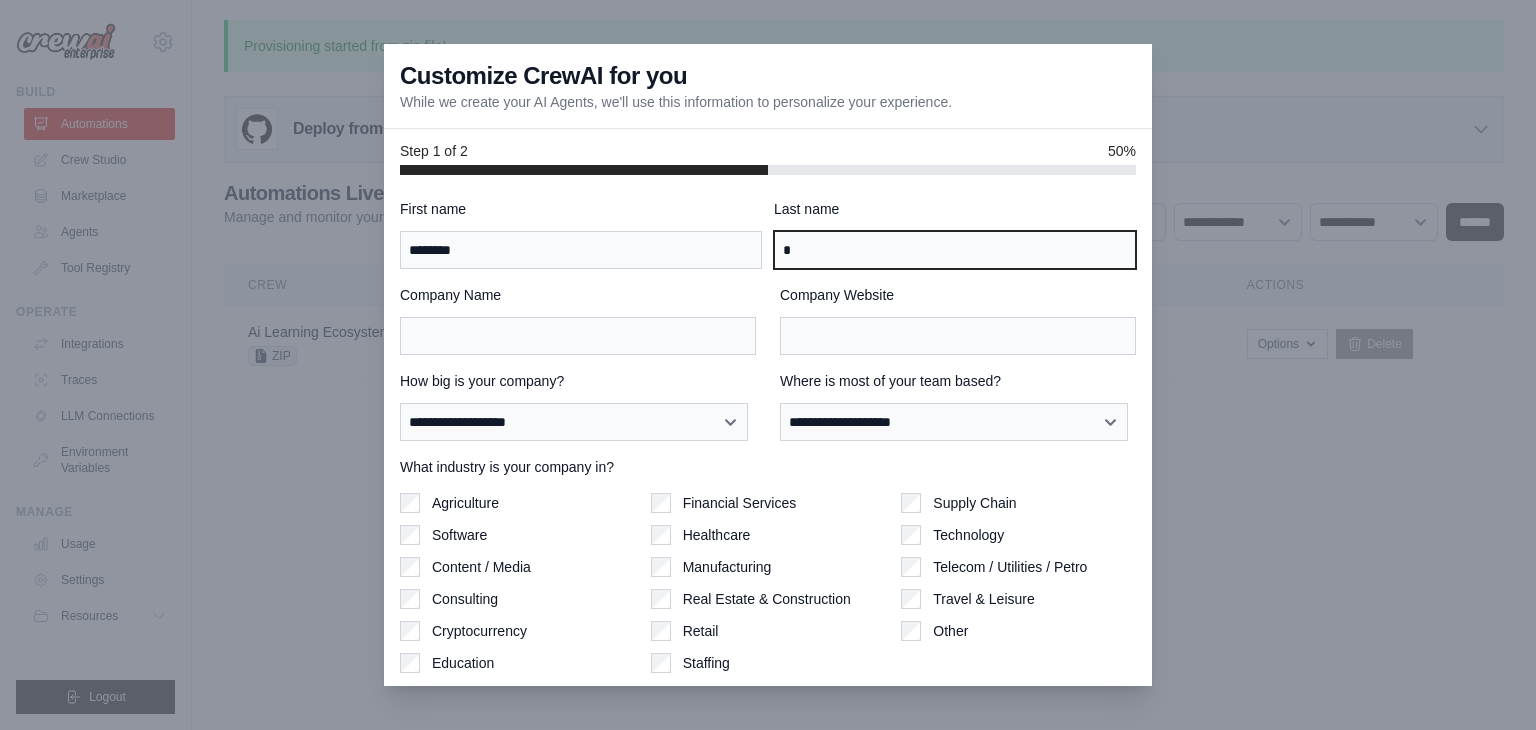 type on "*" 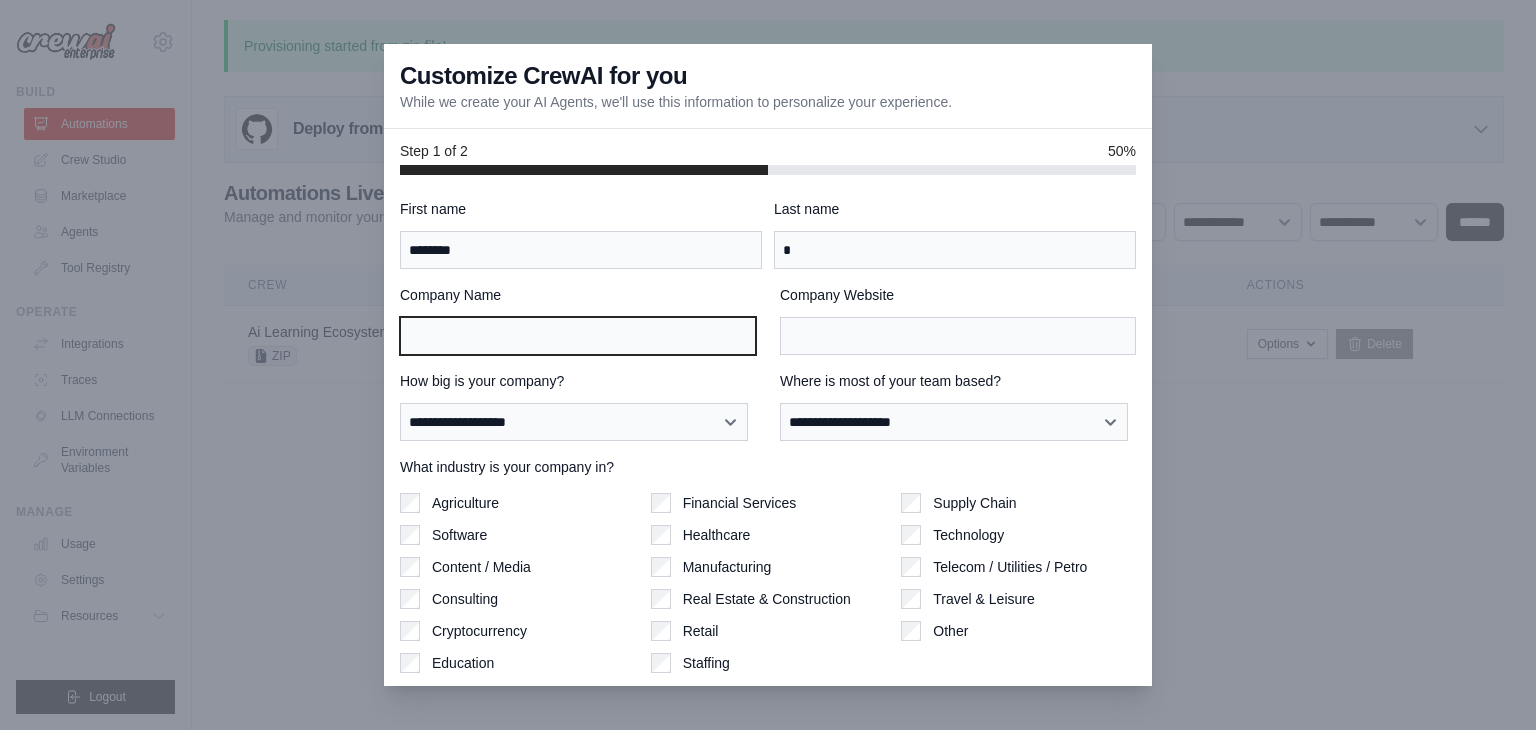 click on "Company Name" at bounding box center (578, 336) 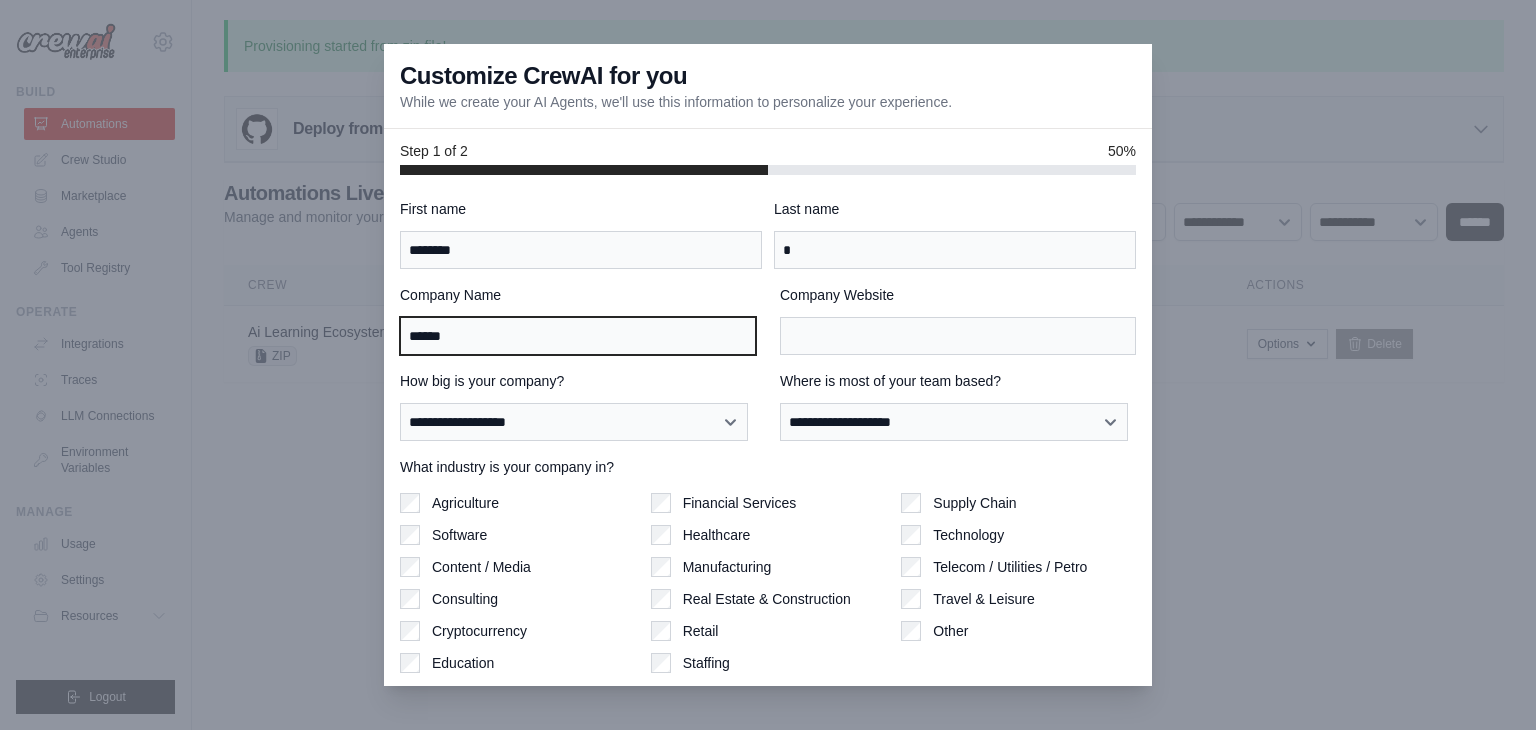 type on "******" 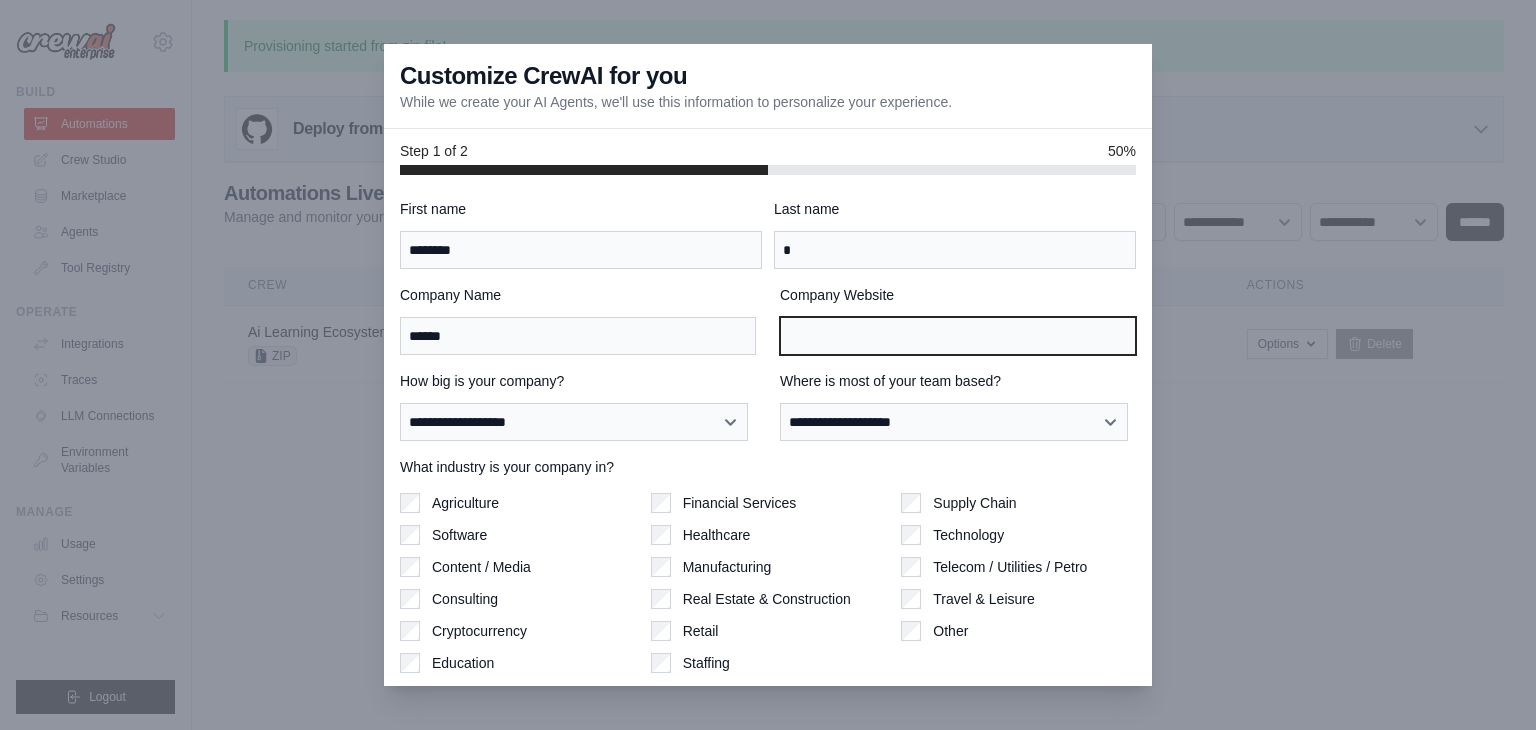 click on "Company Website" at bounding box center (958, 336) 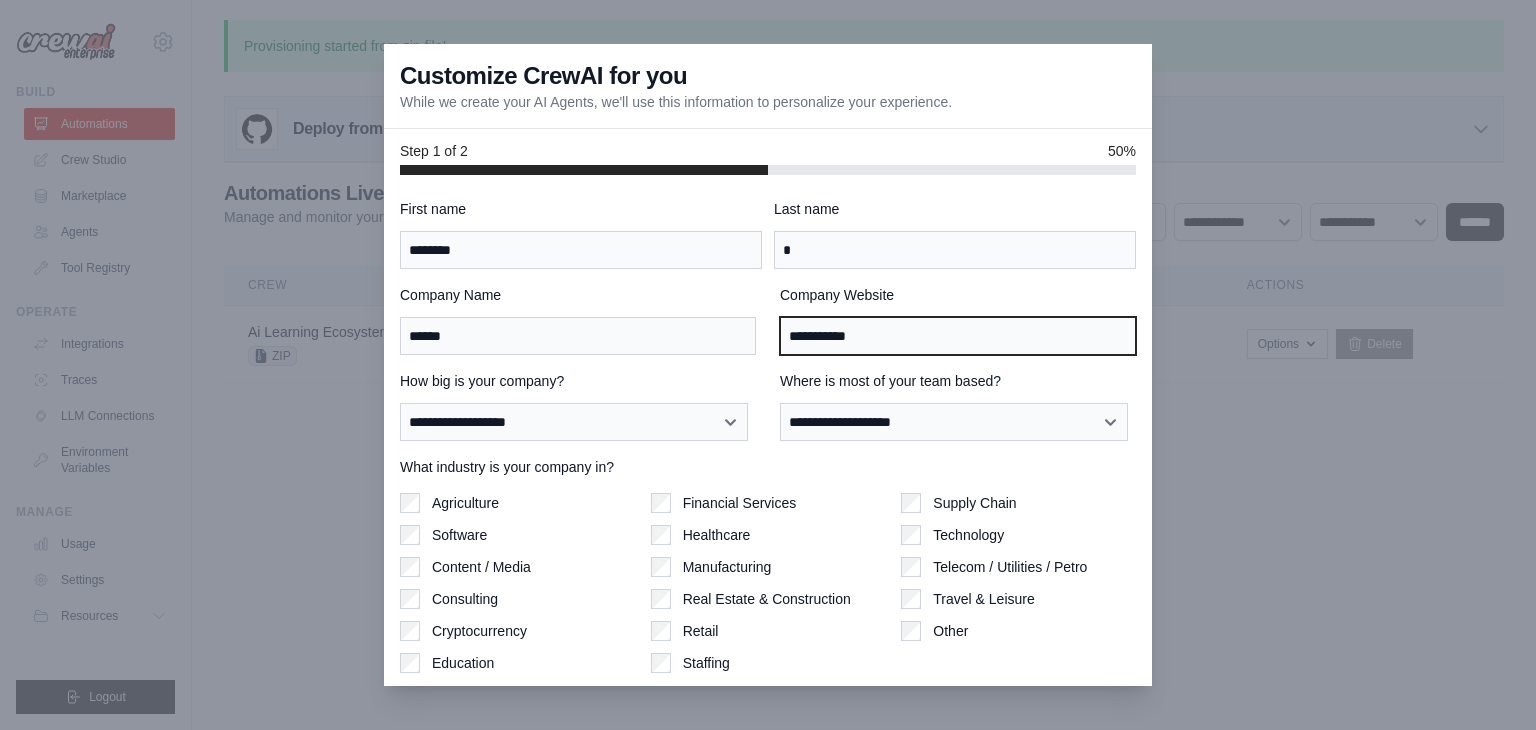type on "**********" 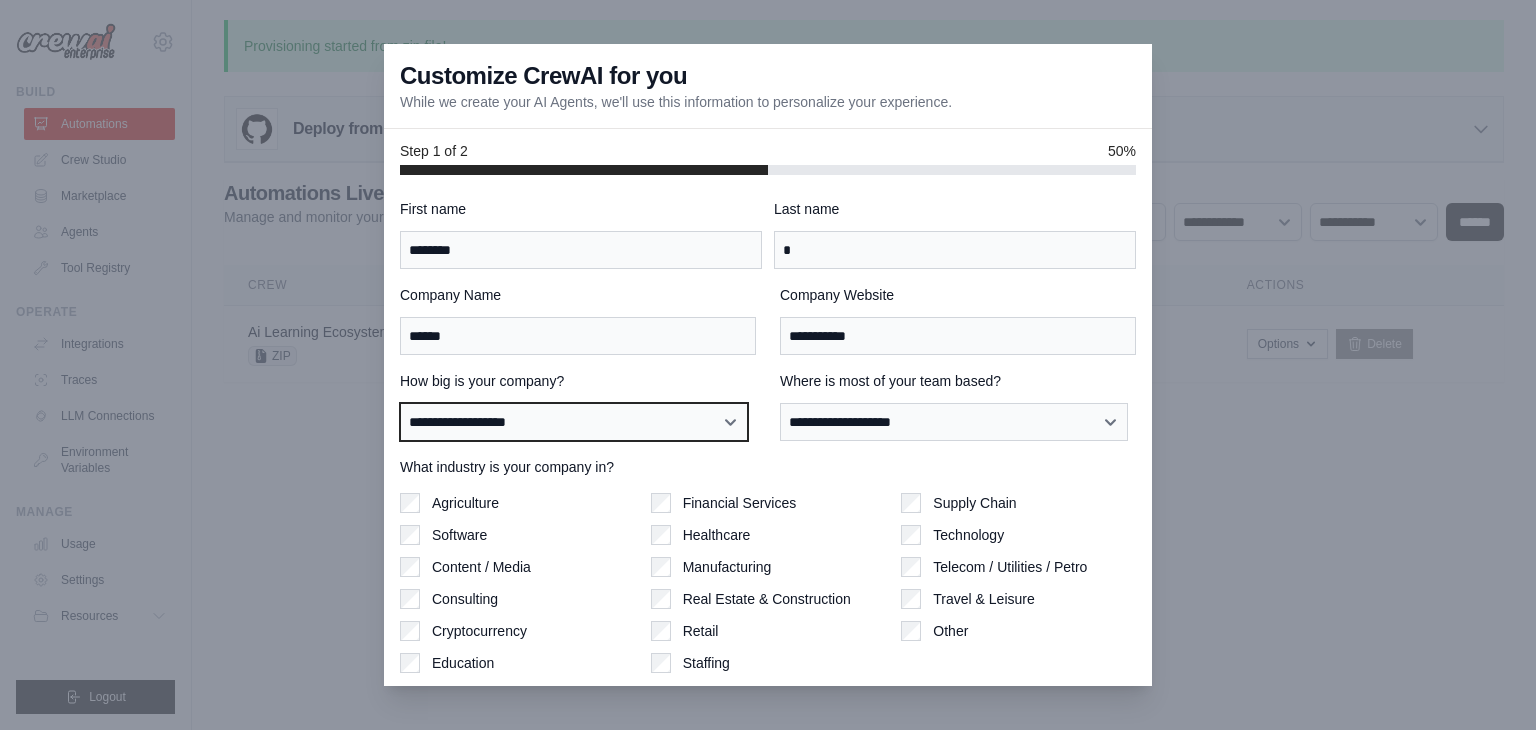 click on "**********" at bounding box center (574, 422) 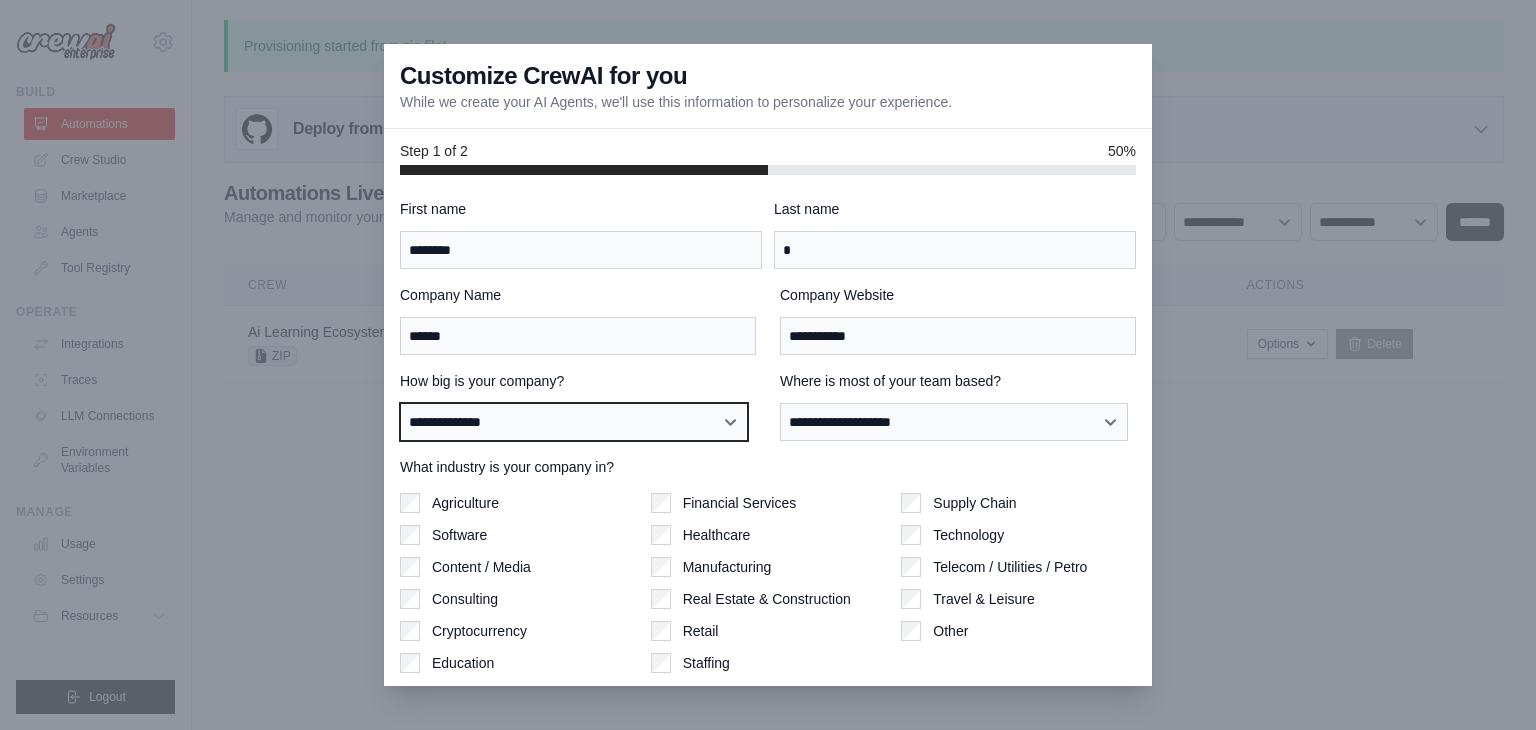 click on "**********" at bounding box center (574, 422) 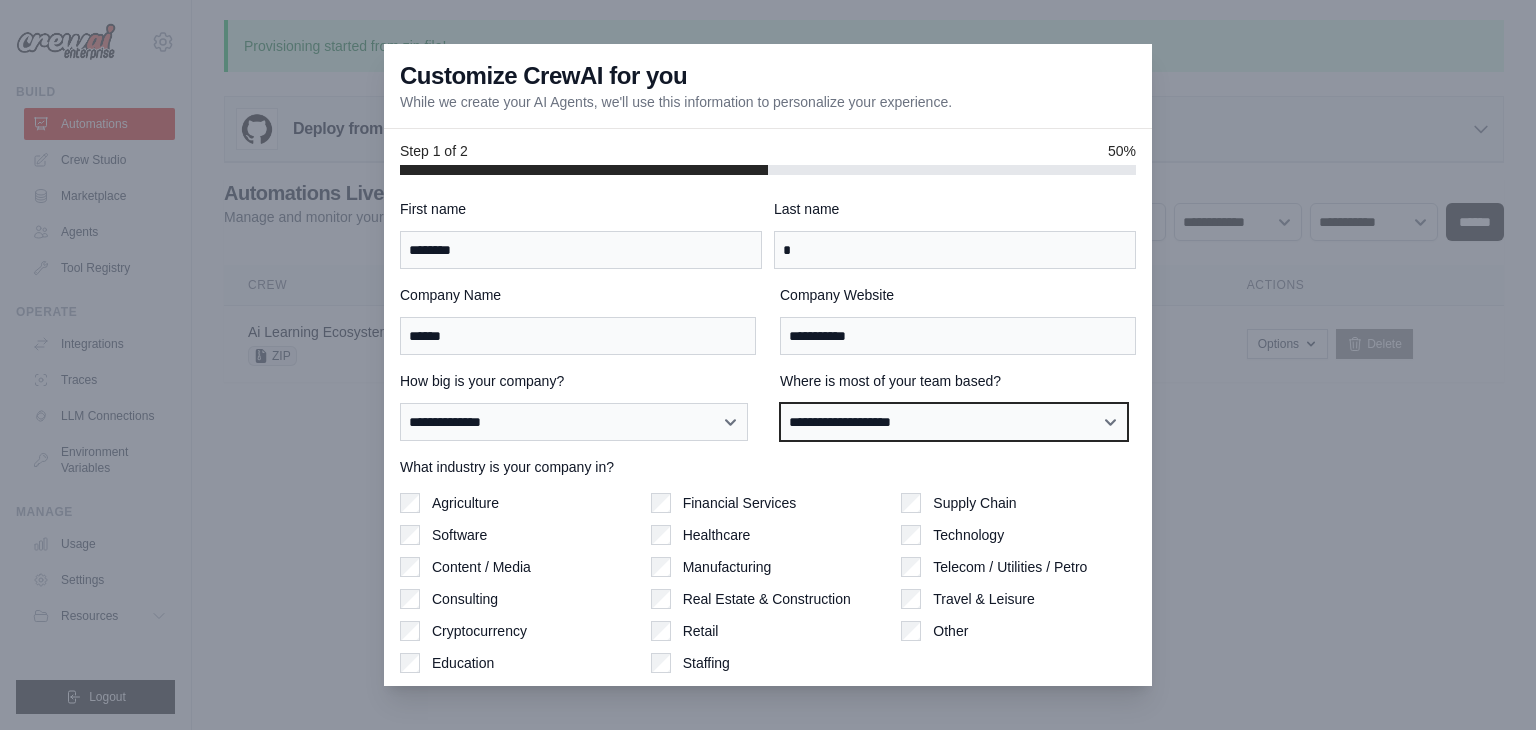 click on "**********" at bounding box center [954, 422] 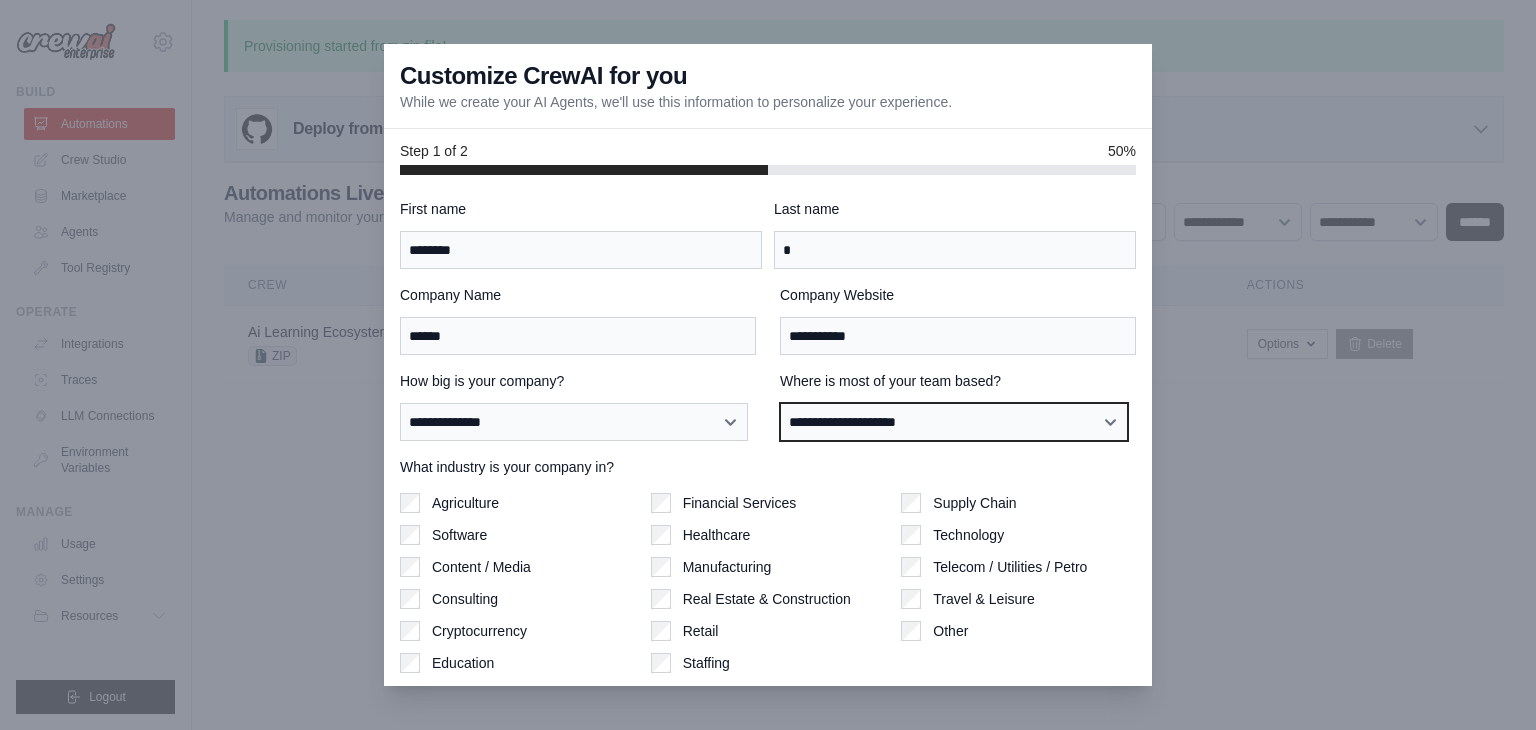 click on "**********" at bounding box center (954, 422) 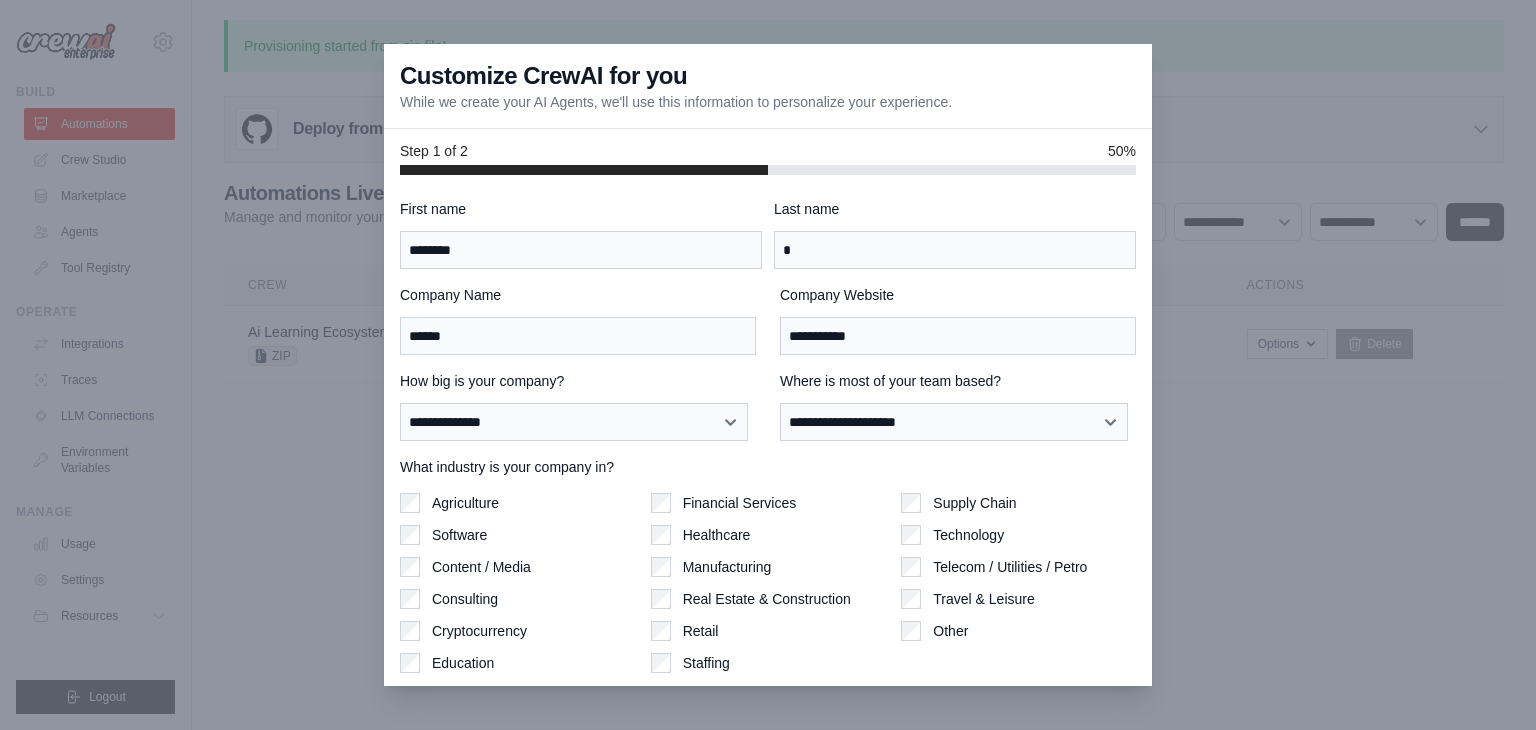 click on "Education" at bounding box center (463, 663) 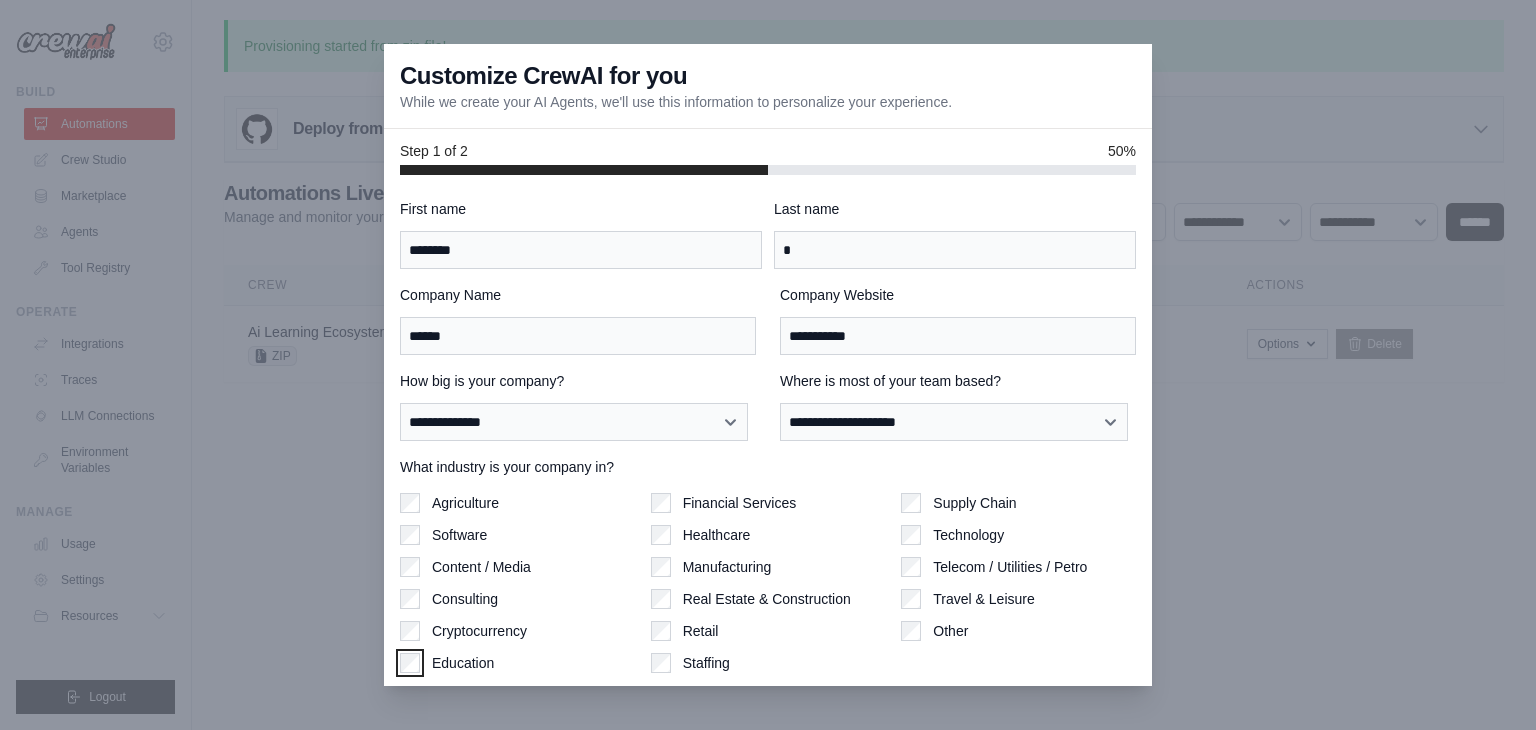 scroll, scrollTop: 62, scrollLeft: 0, axis: vertical 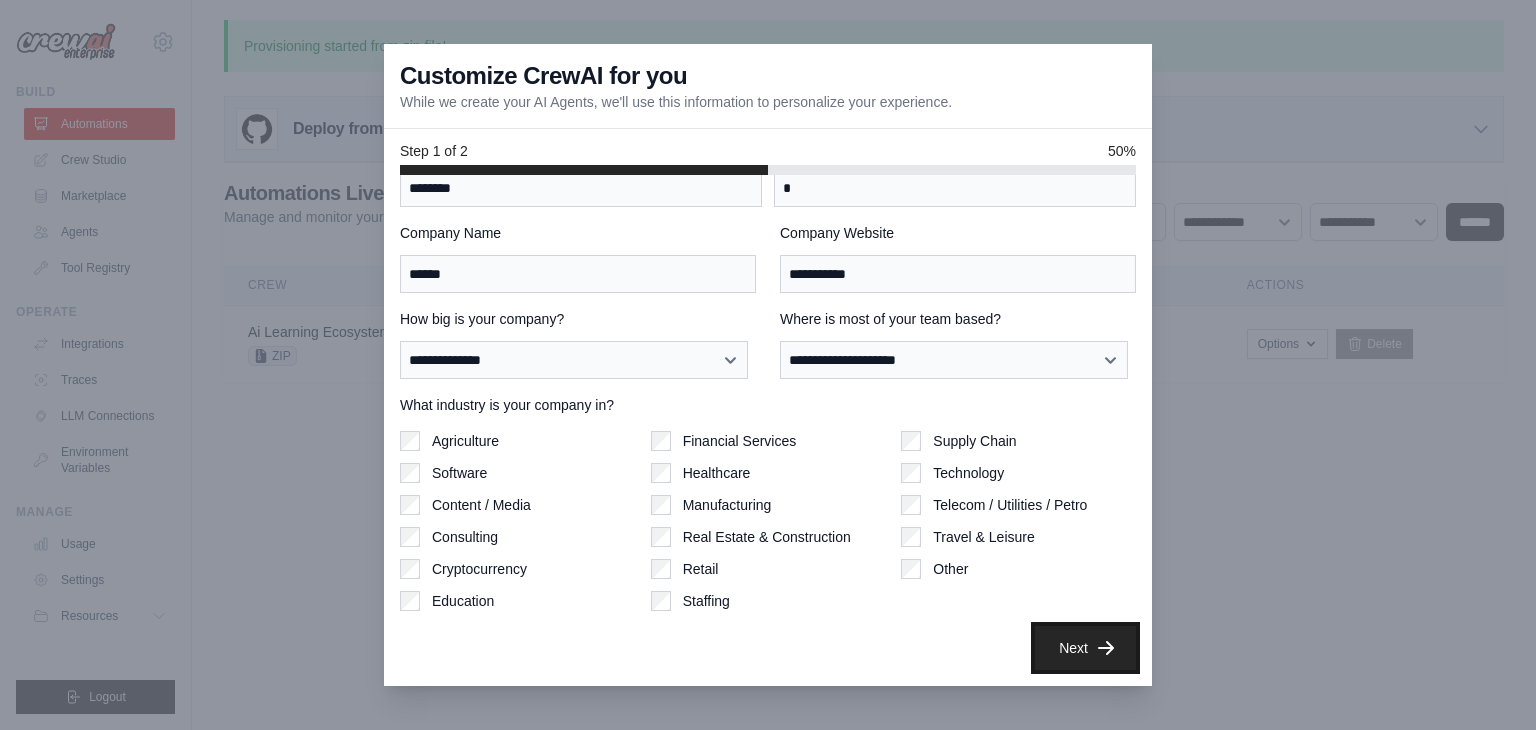 click on "Next" at bounding box center [1085, 648] 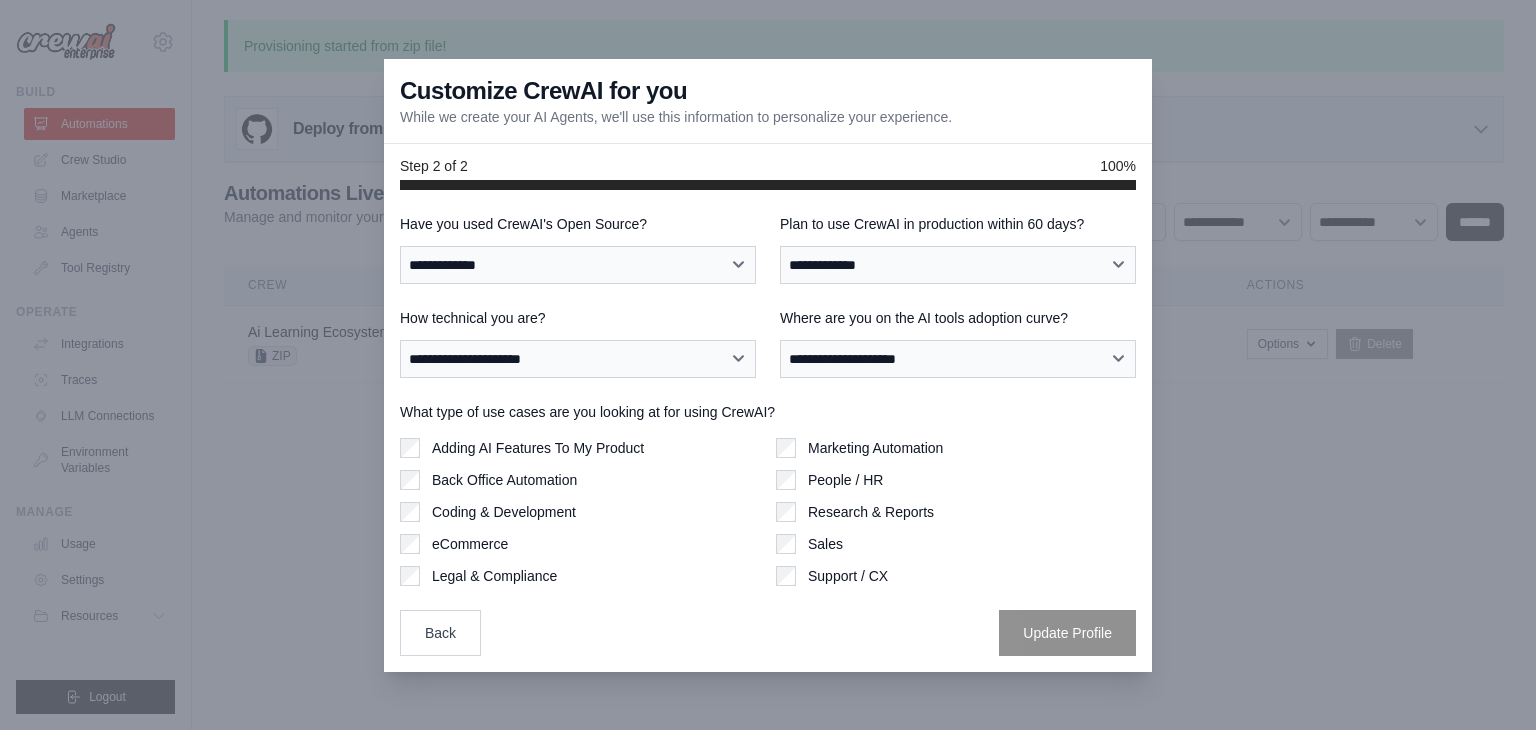 scroll, scrollTop: 0, scrollLeft: 0, axis: both 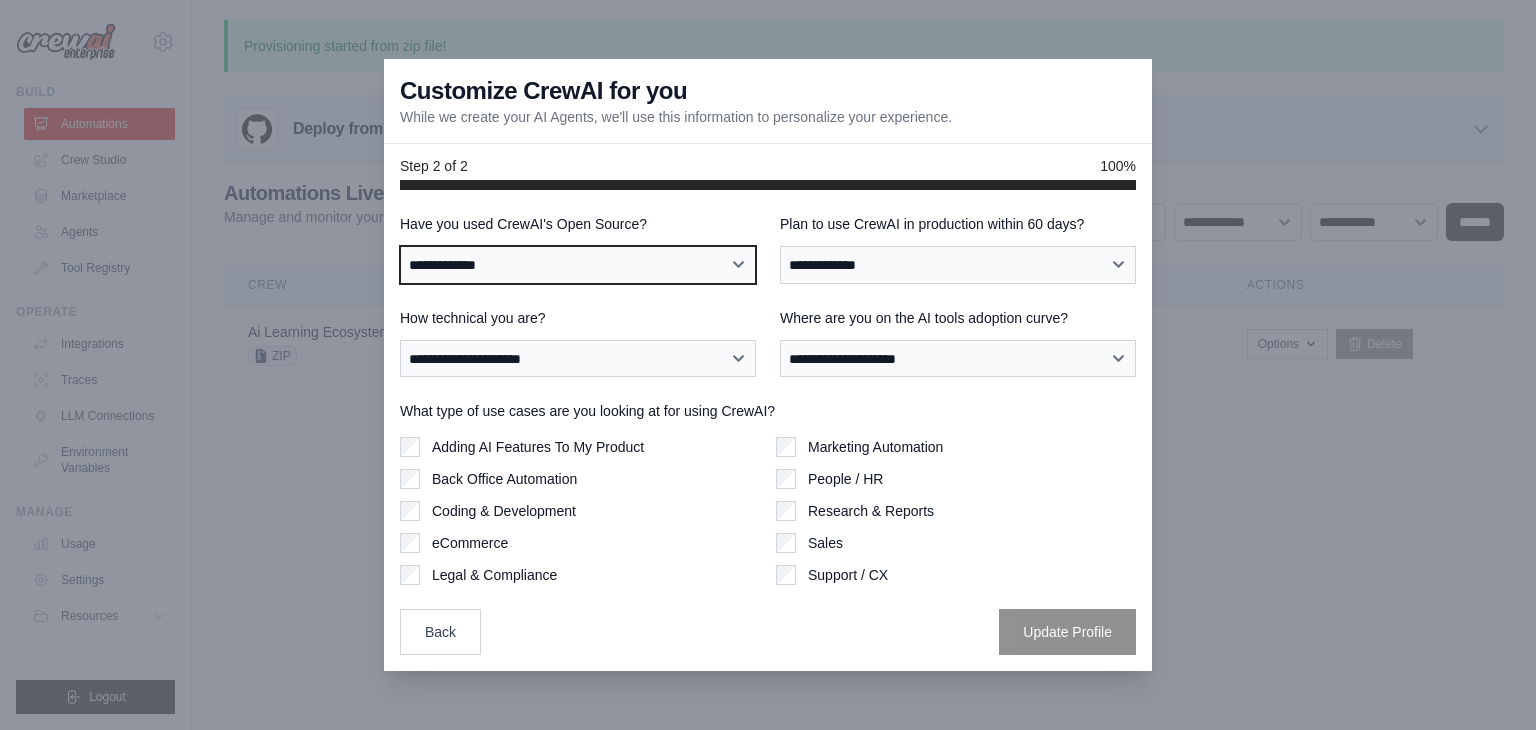 click on "**********" at bounding box center [578, 265] 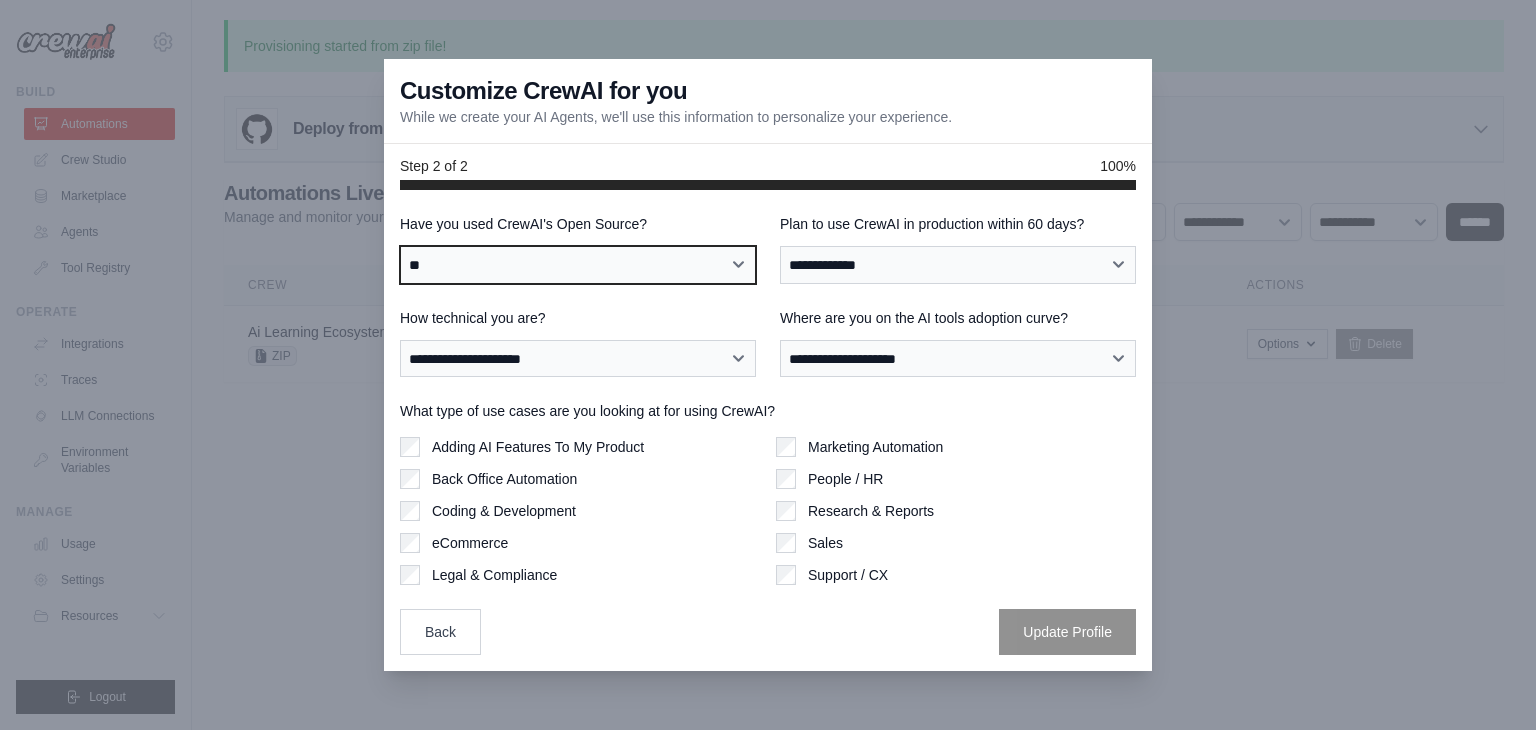click on "**********" at bounding box center [578, 265] 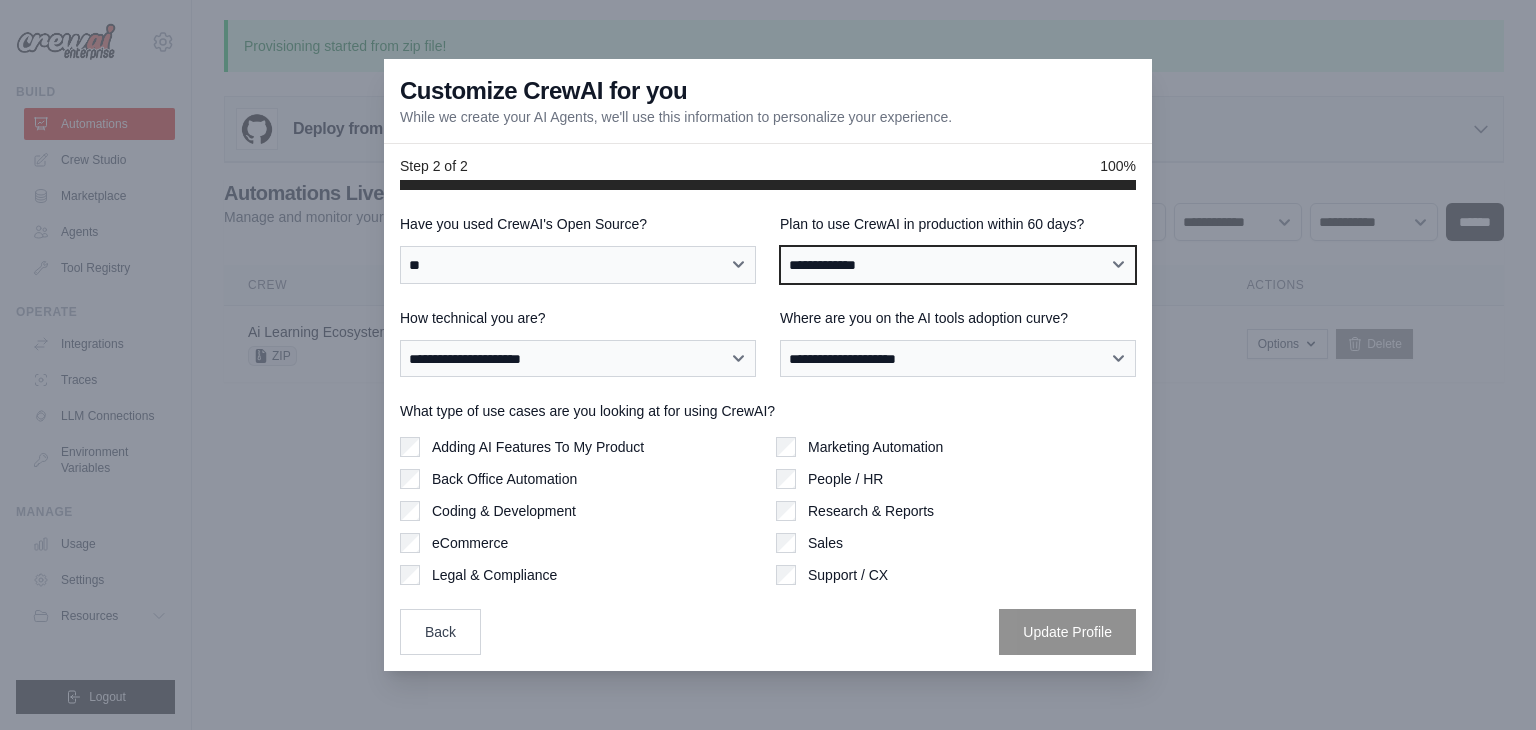 click on "**********" at bounding box center (958, 265) 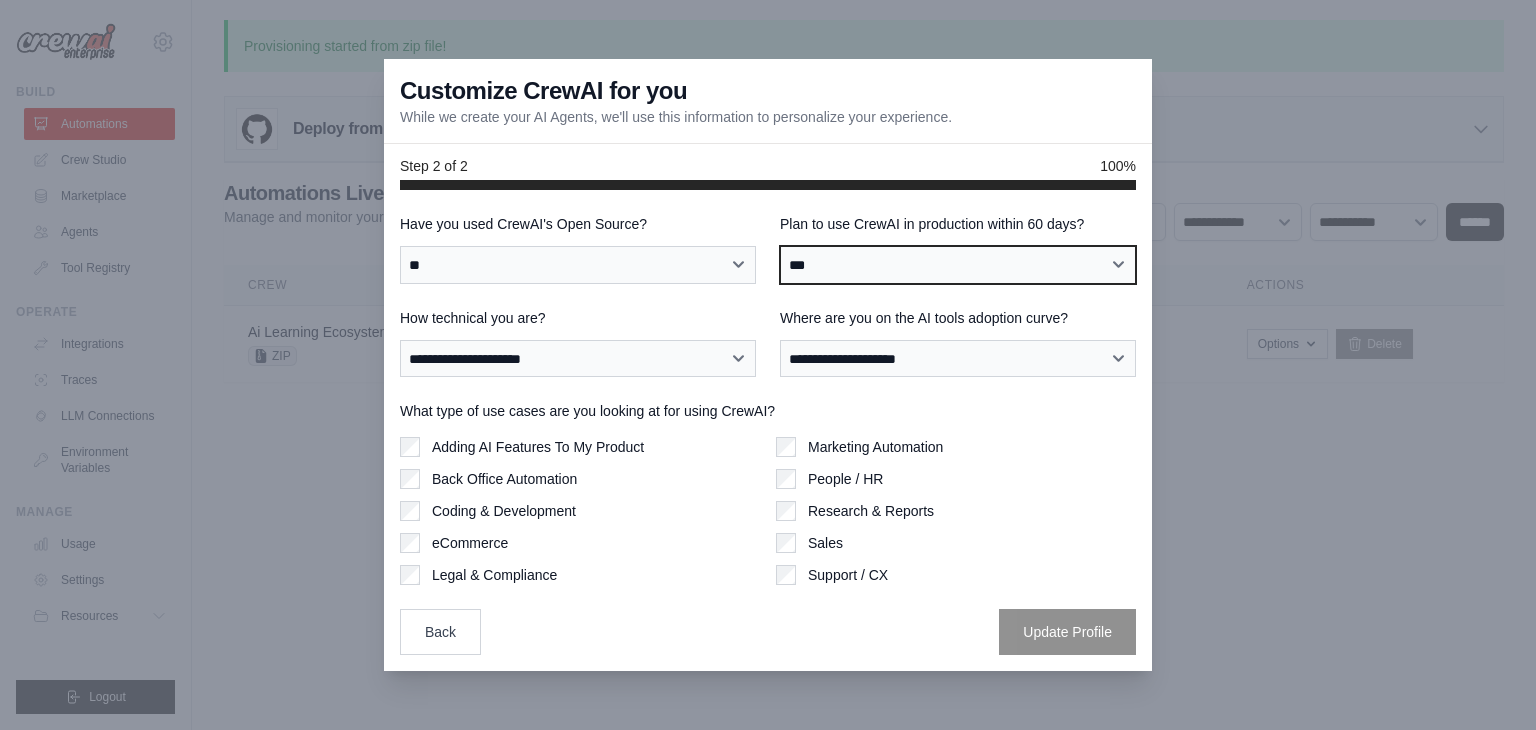 click on "**********" at bounding box center [958, 265] 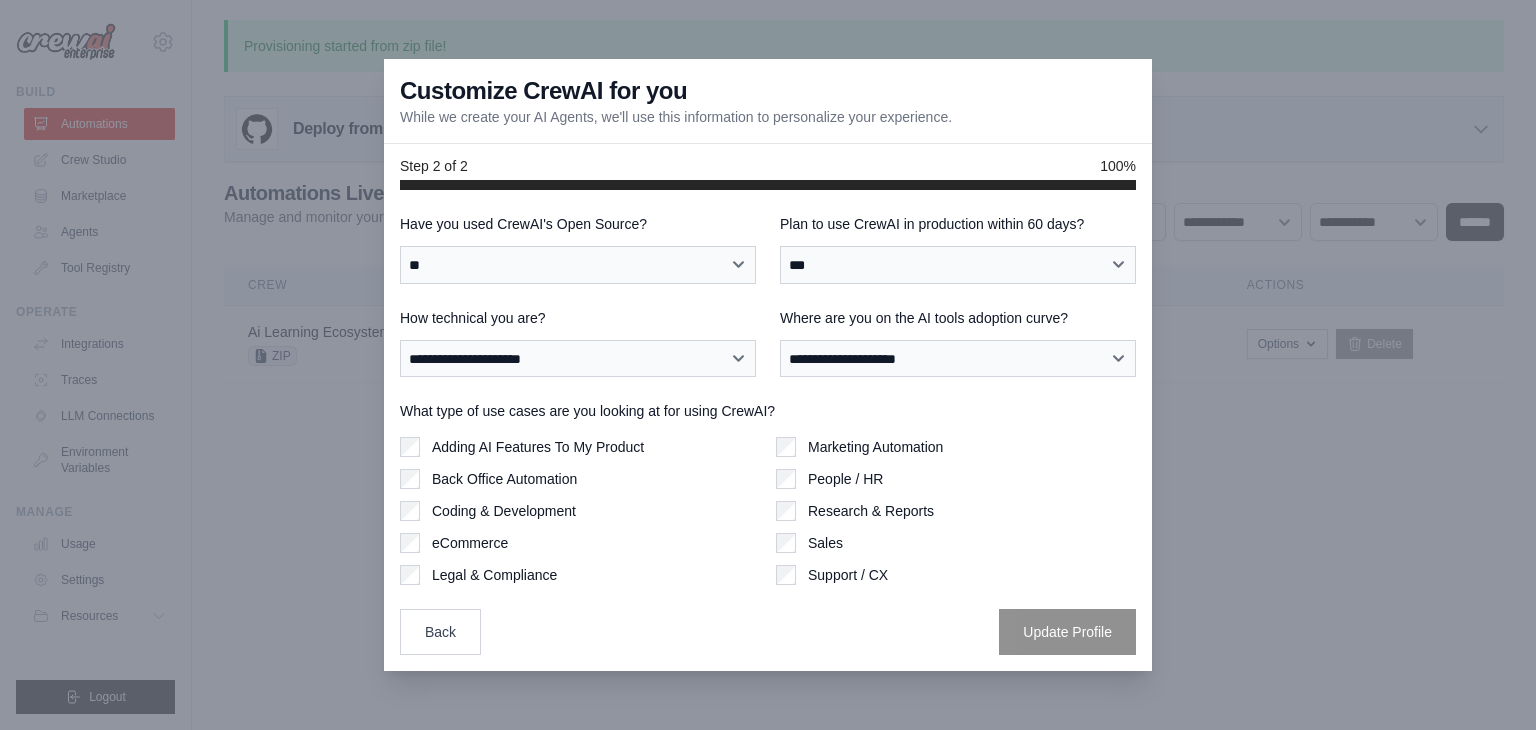 click on "Adding AI Features To My Product
Back Office Automation
Coding & Development
eCommerce
Legal & Compliance" at bounding box center [580, 511] 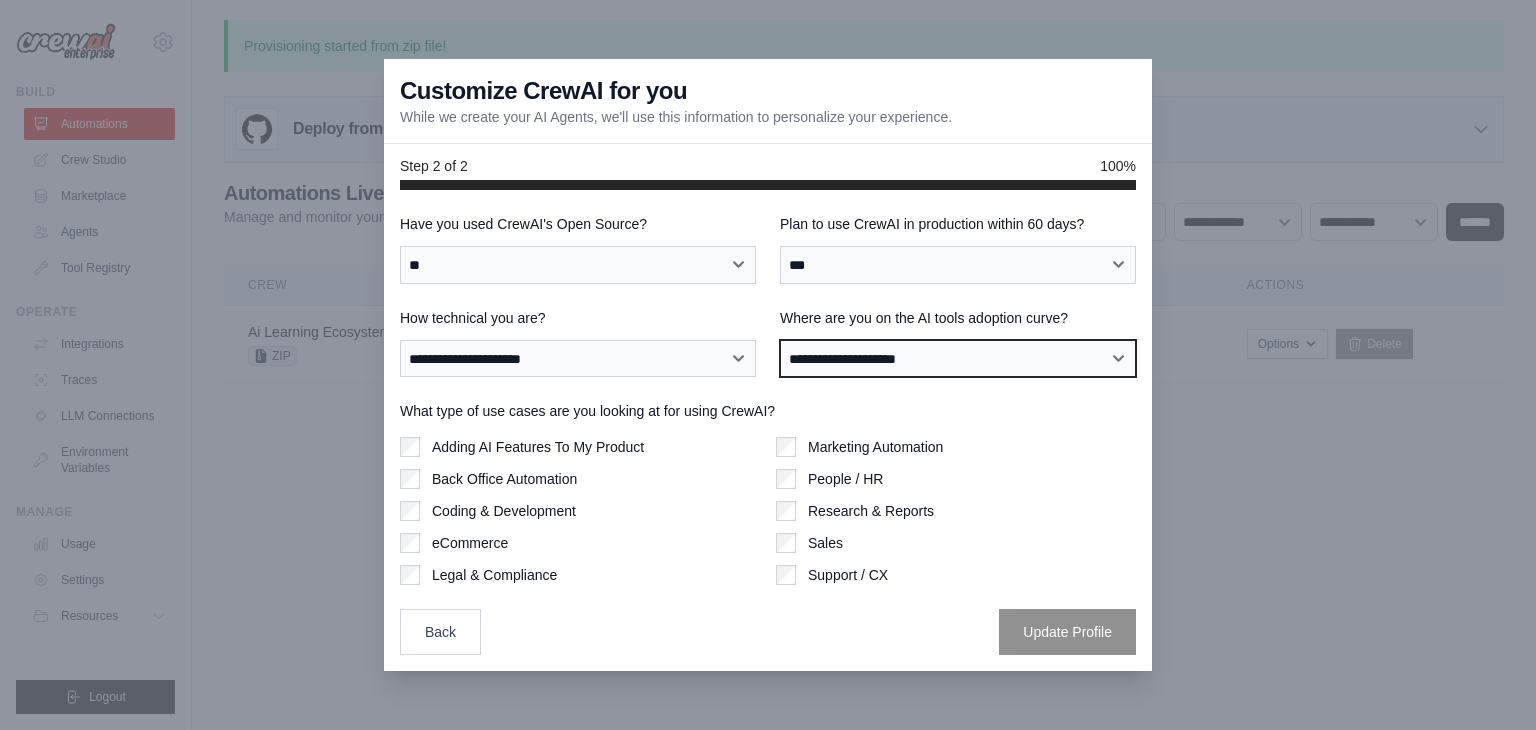 click on "**********" at bounding box center [958, 359] 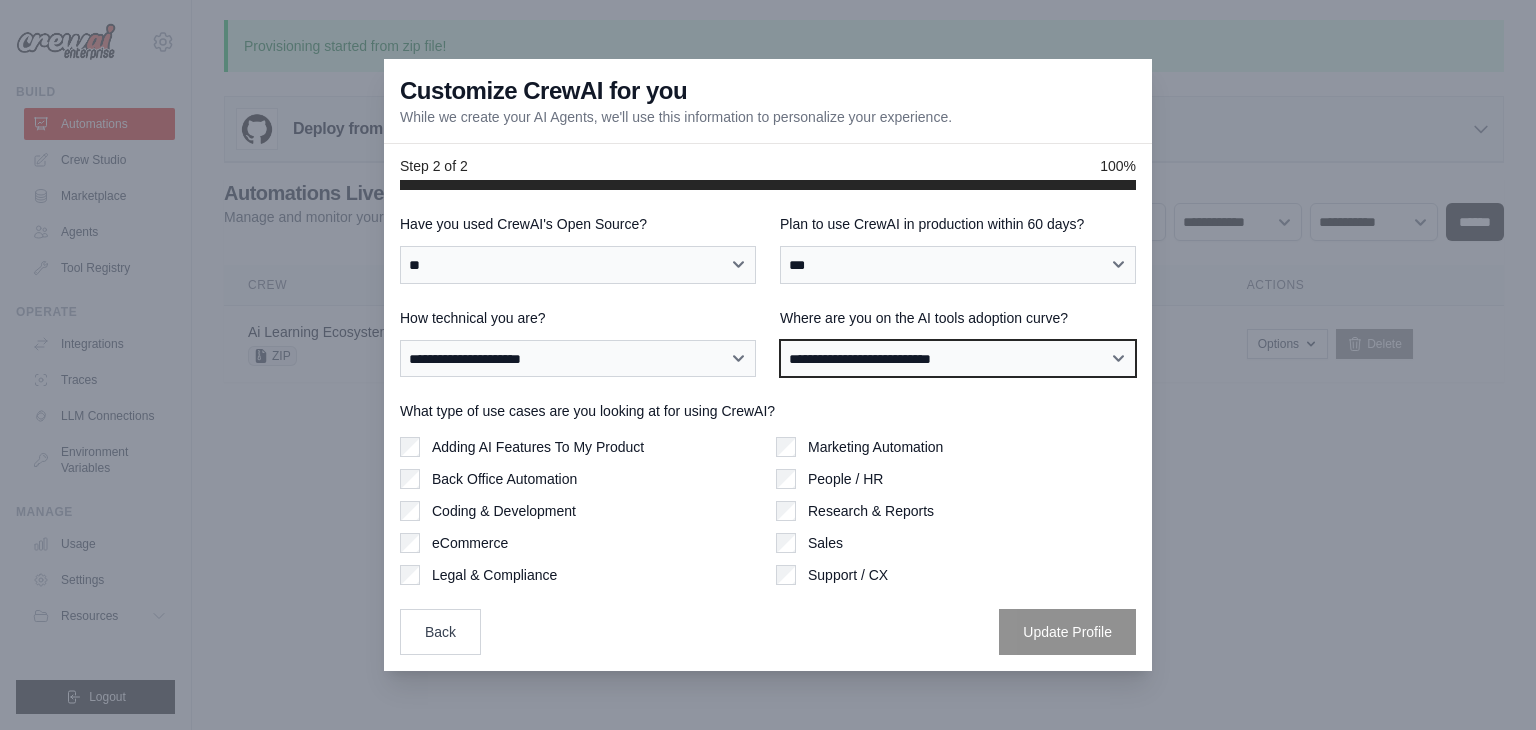 click on "**********" at bounding box center [958, 359] 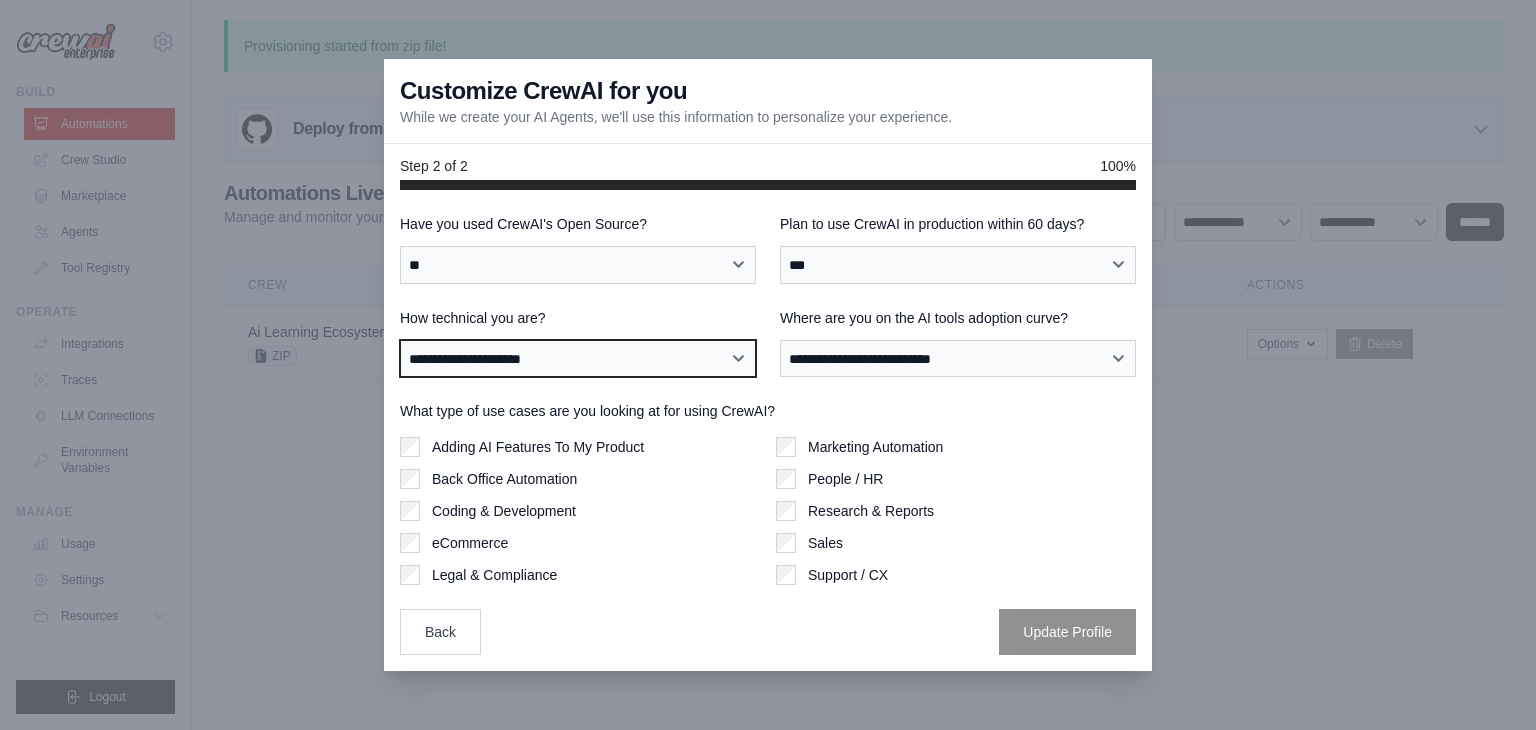 click on "**********" at bounding box center (578, 359) 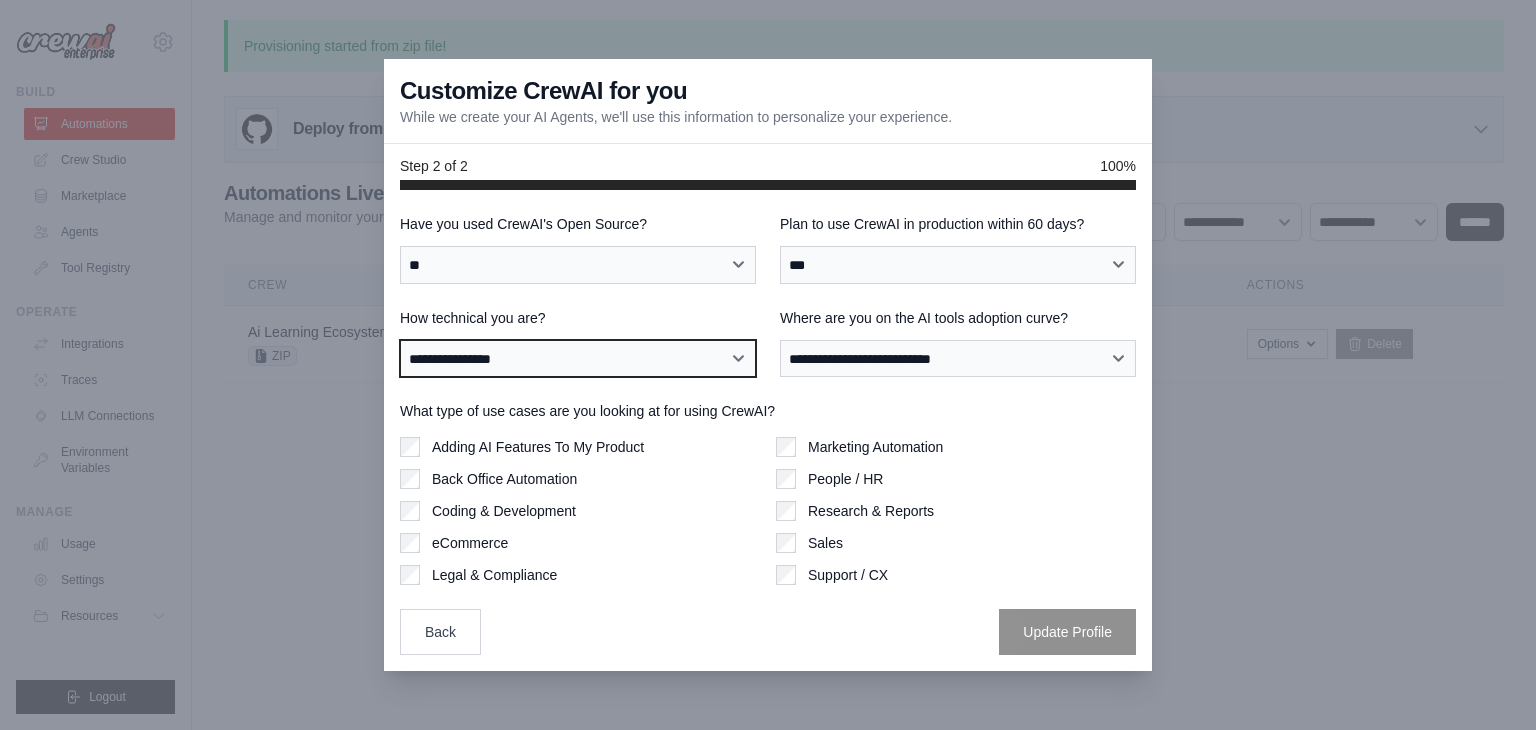 click on "**********" at bounding box center [578, 359] 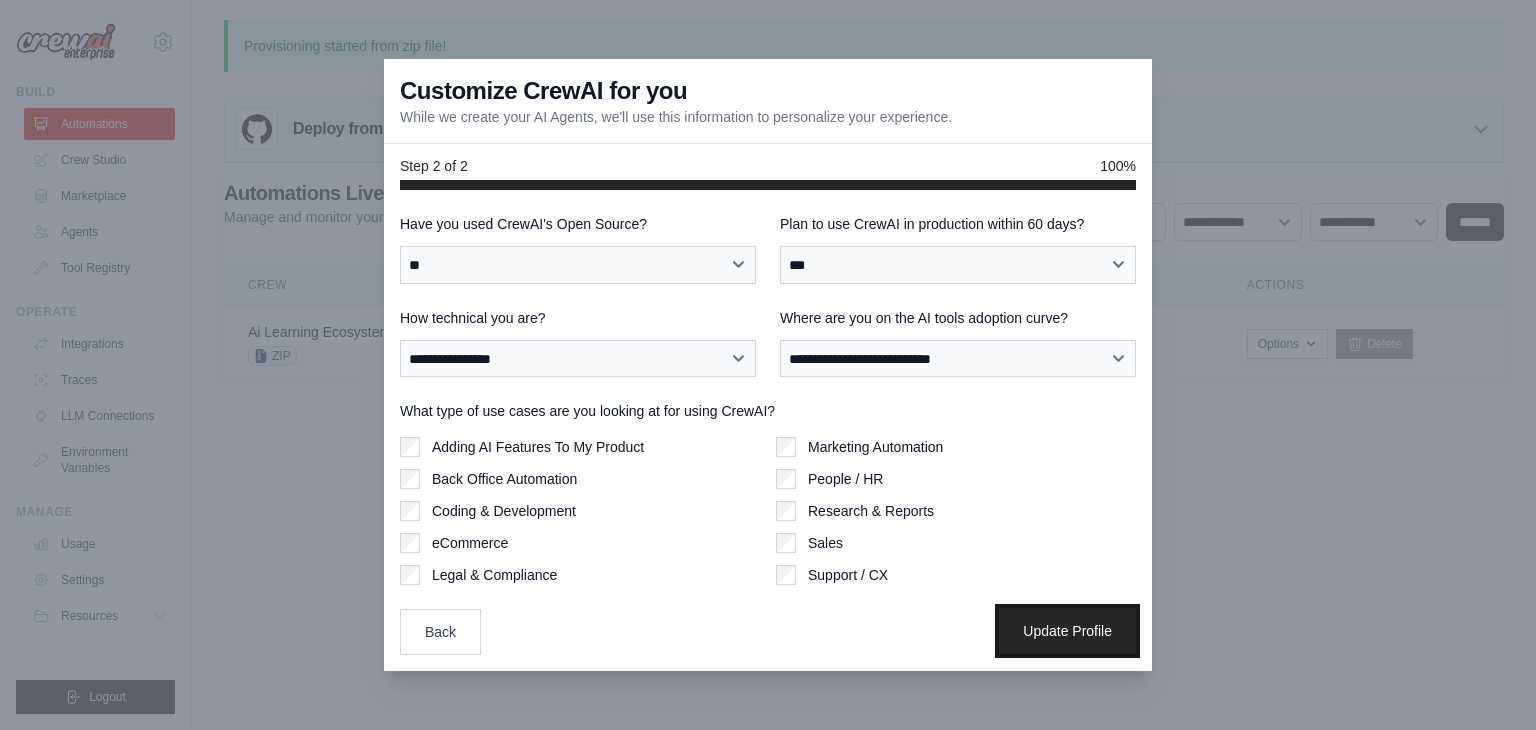 click on "Update Profile" at bounding box center [1067, 631] 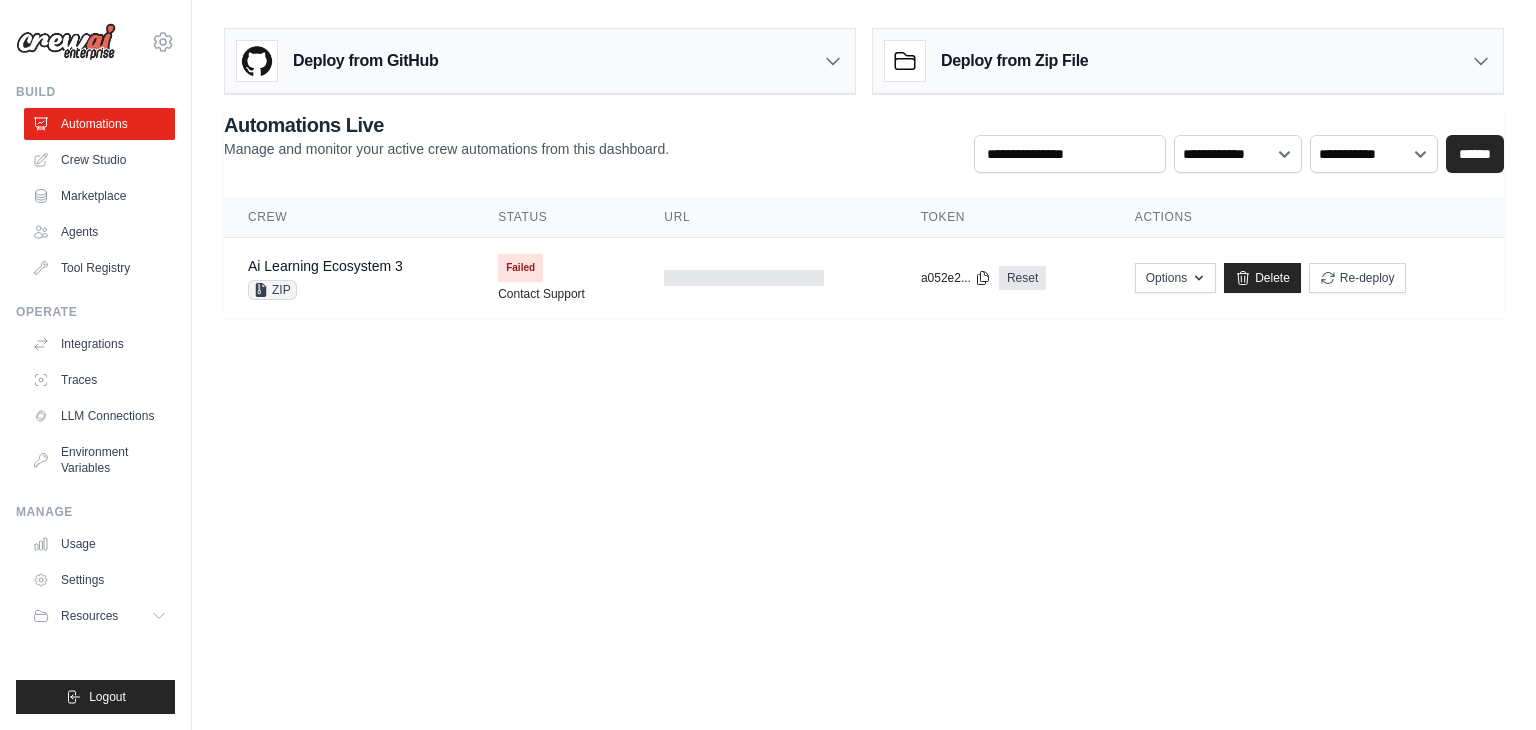 scroll, scrollTop: 0, scrollLeft: 0, axis: both 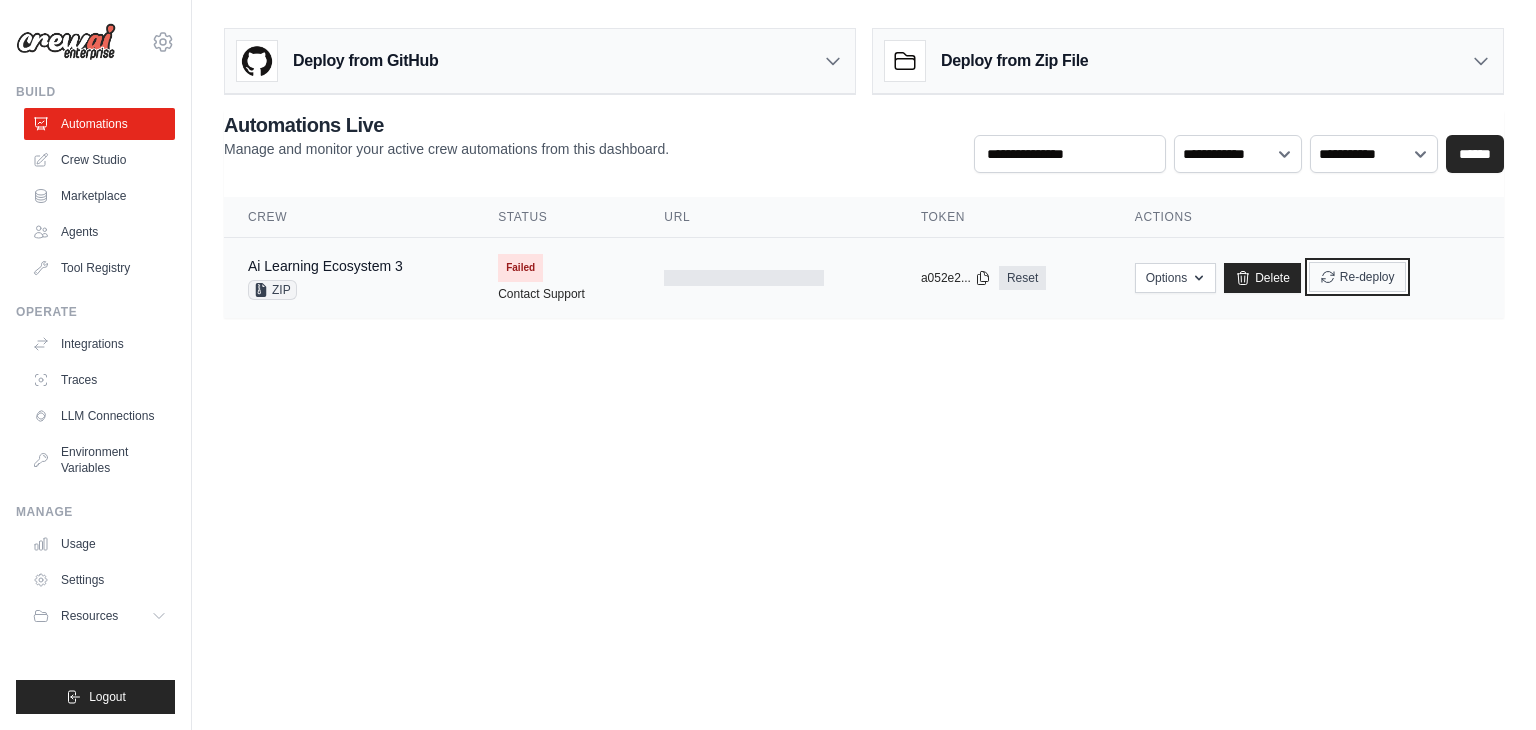 click 